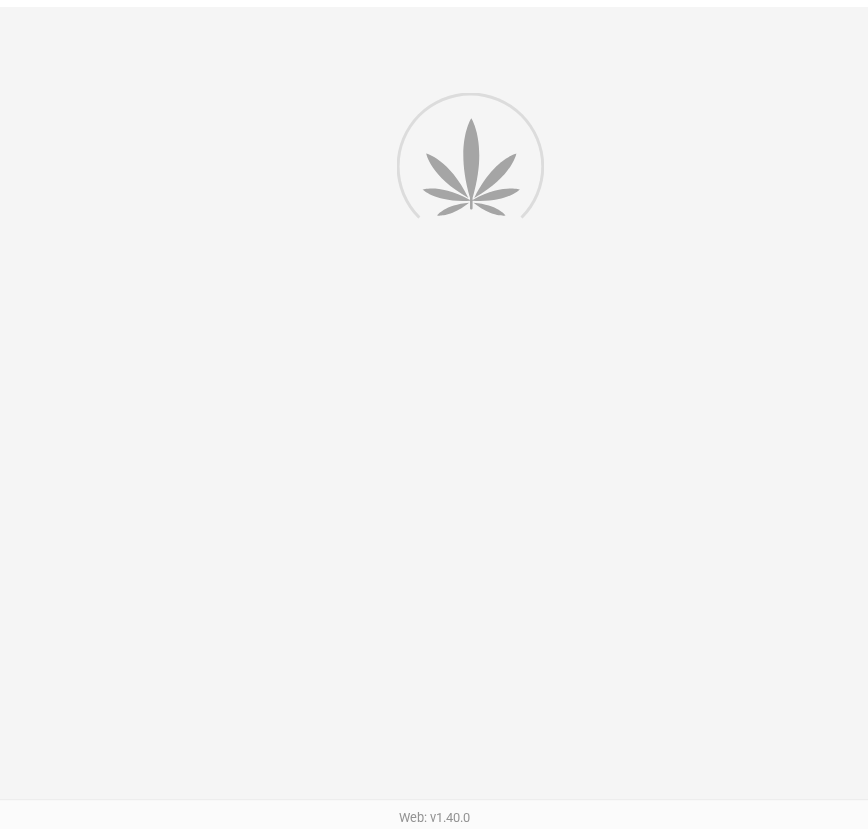 scroll, scrollTop: 0, scrollLeft: 0, axis: both 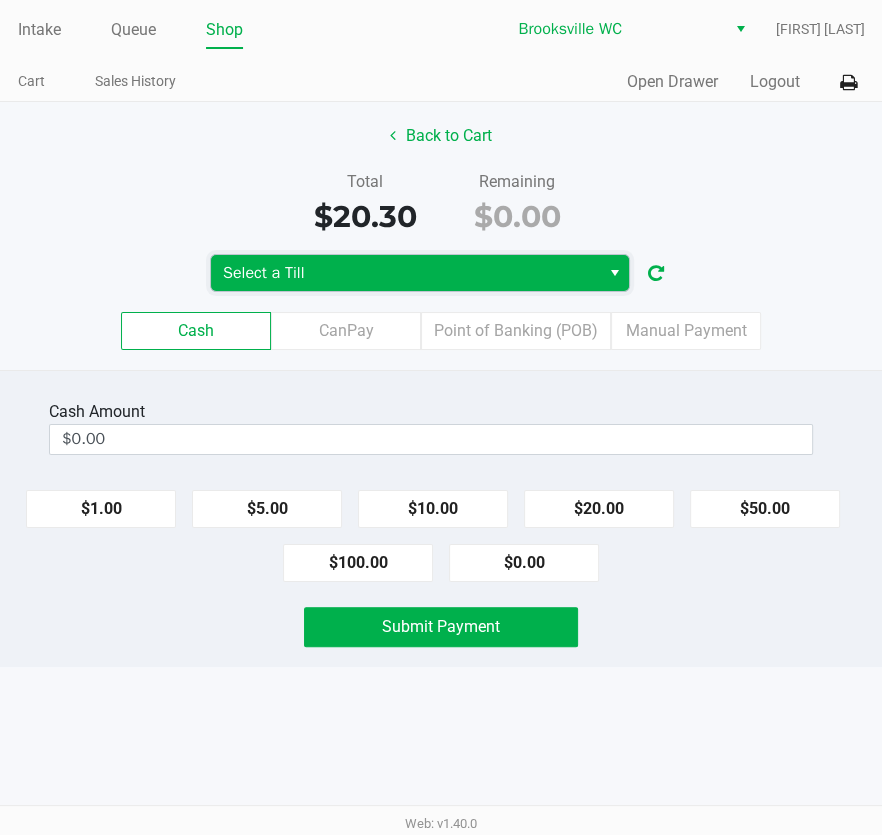 click on "Select a Till" at bounding box center (405, 273) 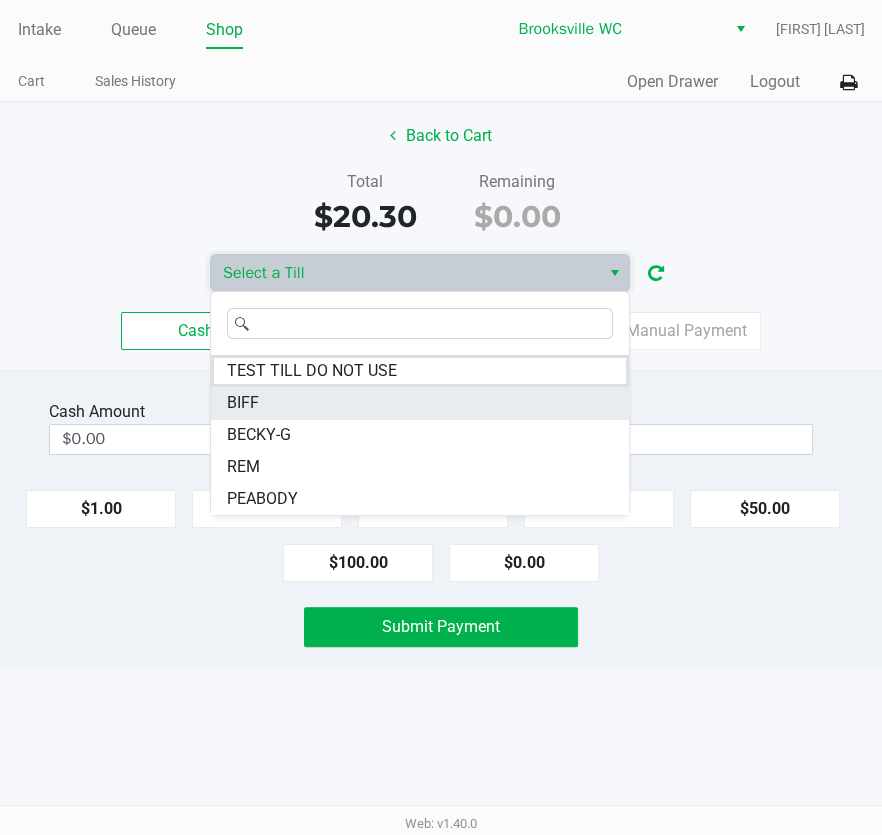 click on "BIFF" at bounding box center [420, 403] 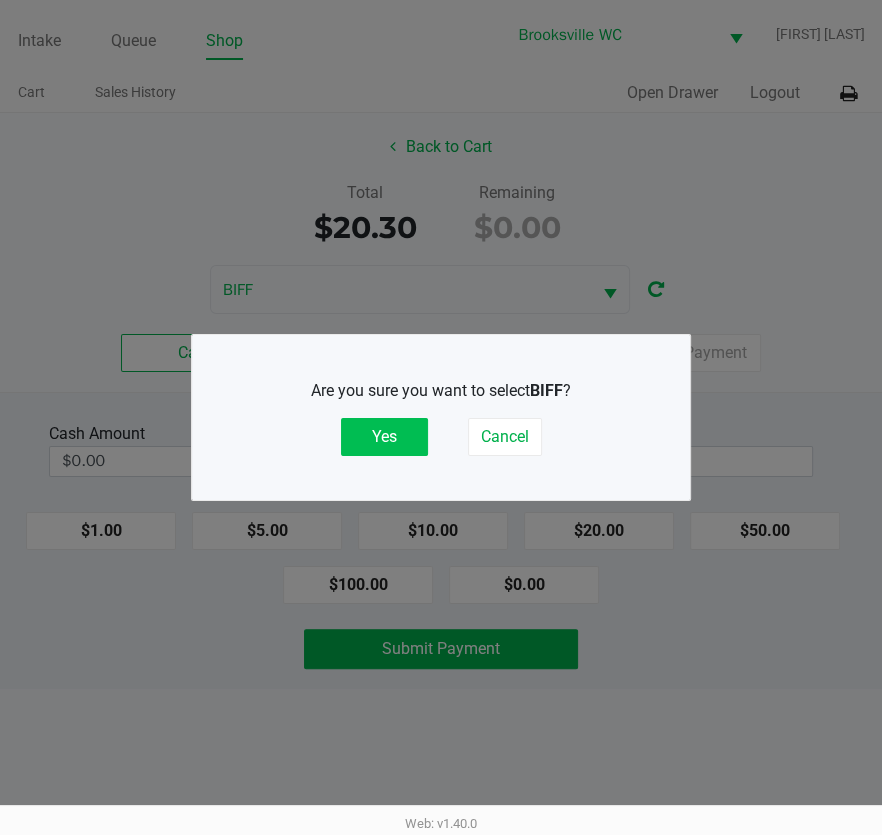 click on "Yes" 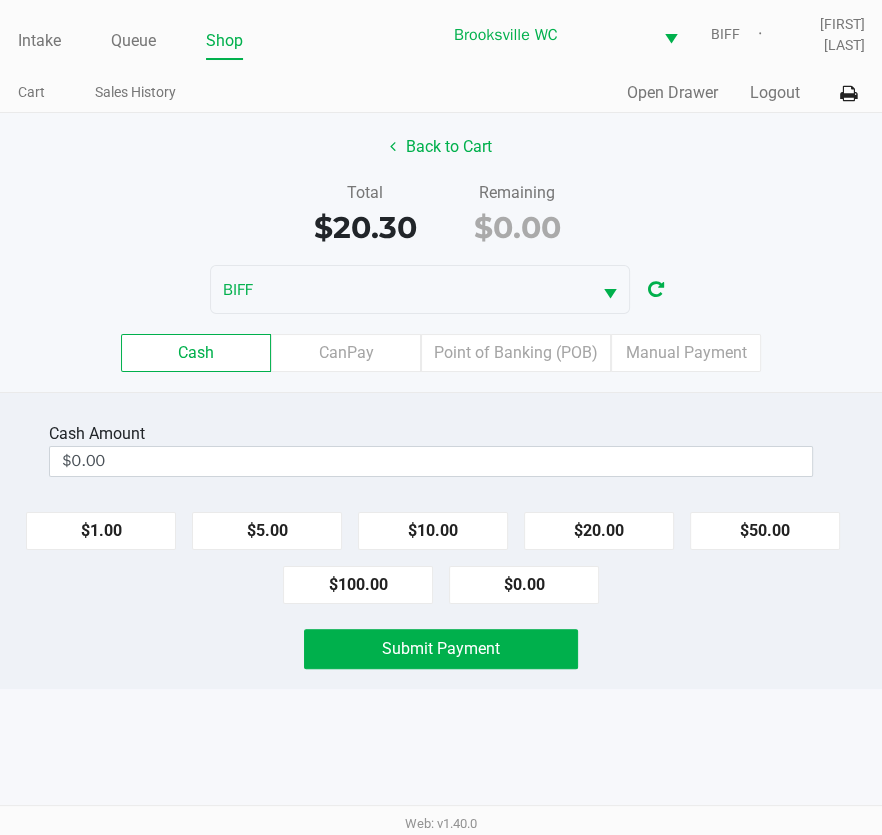 click on "Cash  Amount  $0.00" 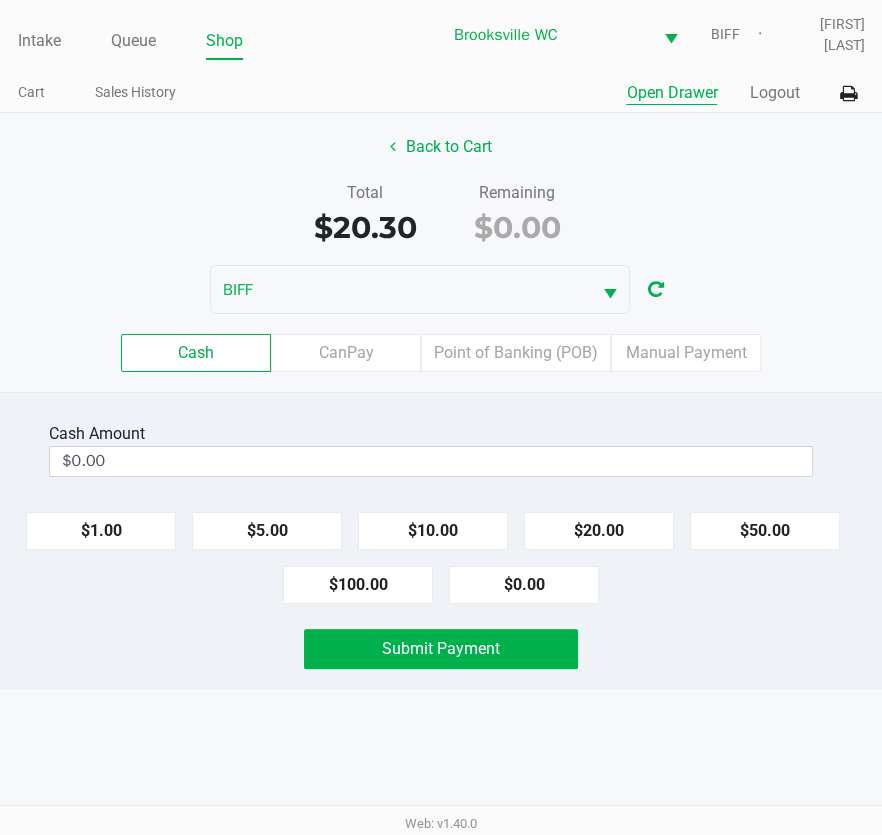 click on "Open Drawer" 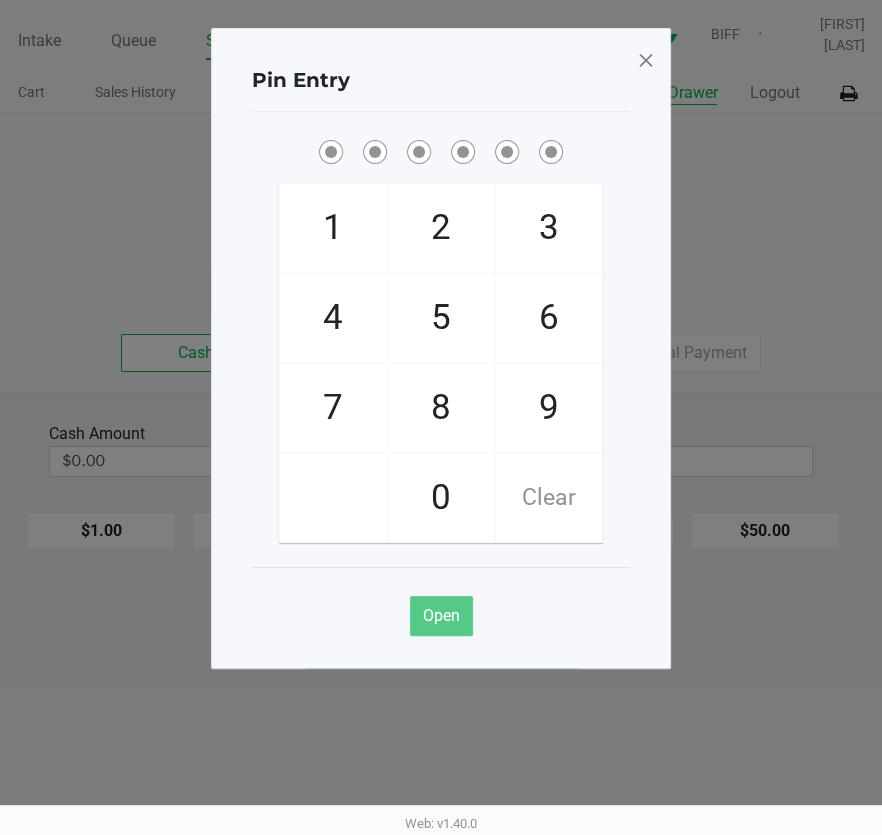 type 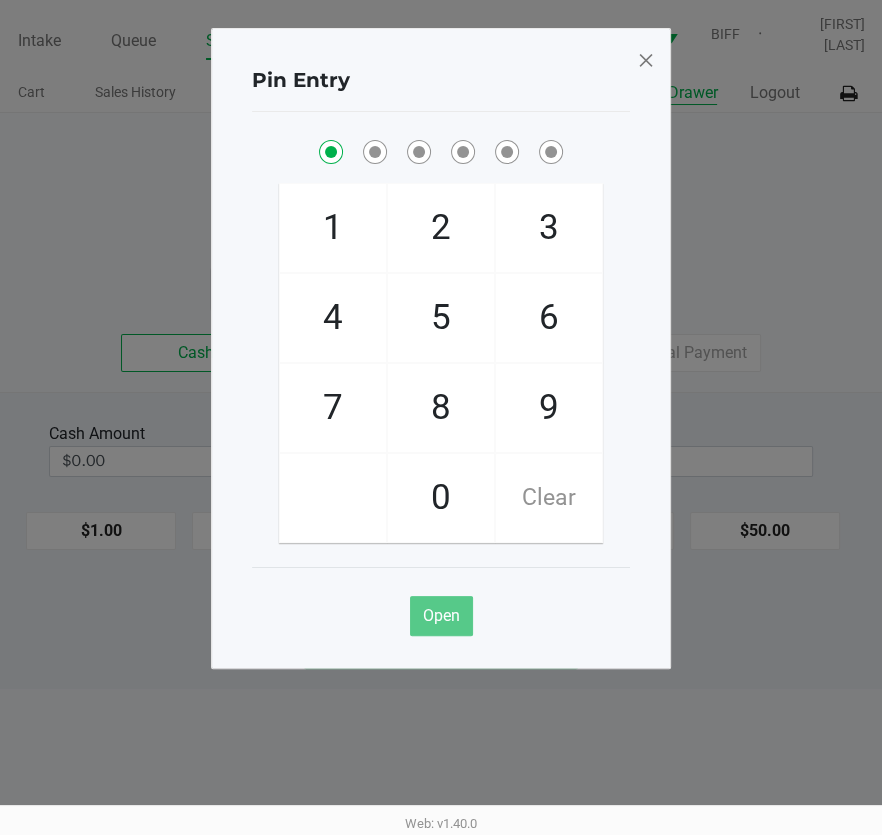 checkbox on "true" 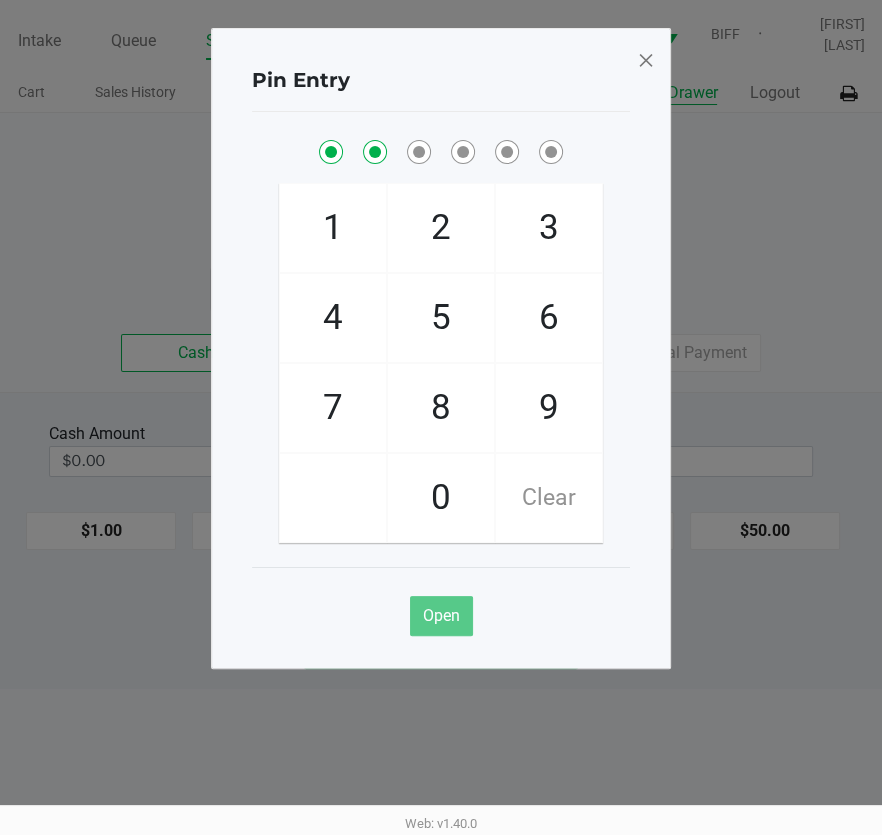 checkbox on "true" 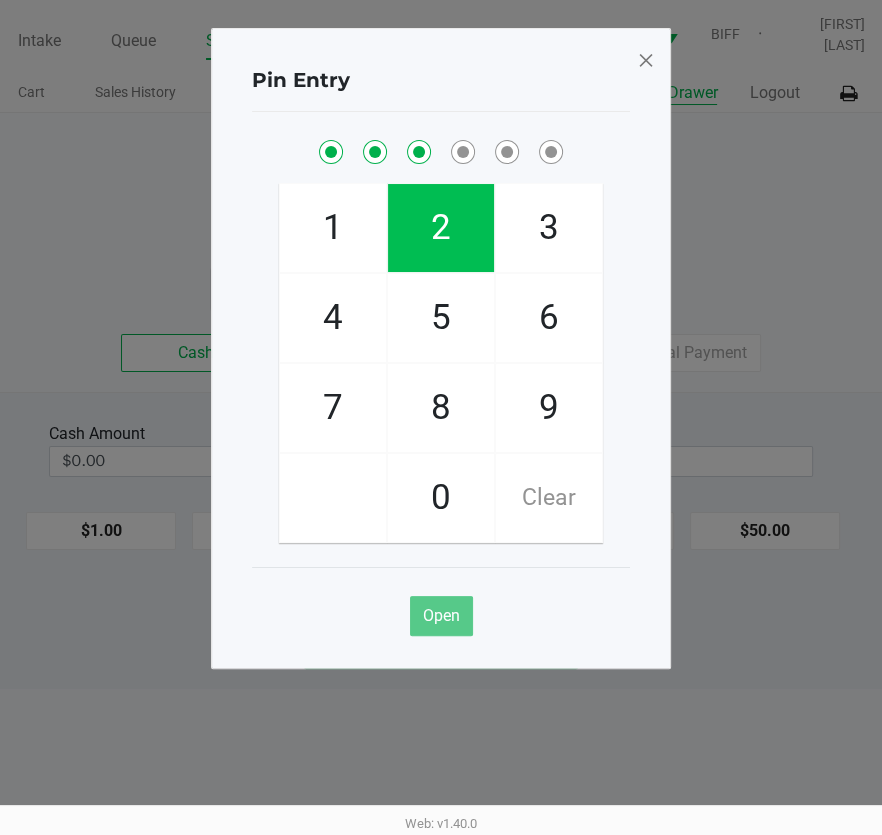 checkbox on "true" 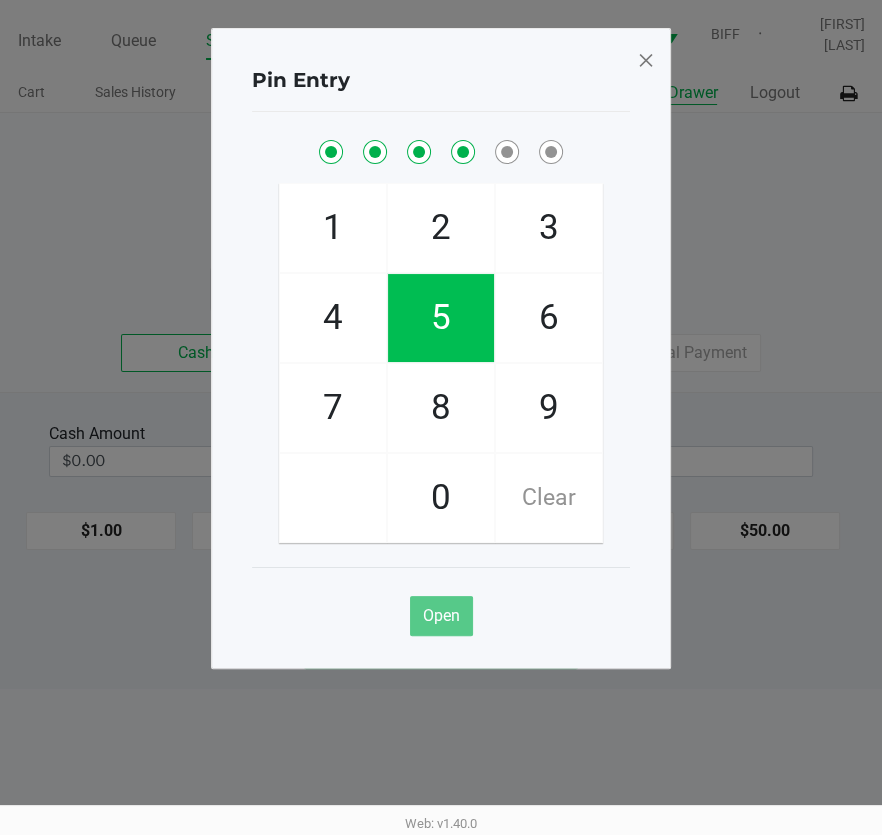 checkbox on "true" 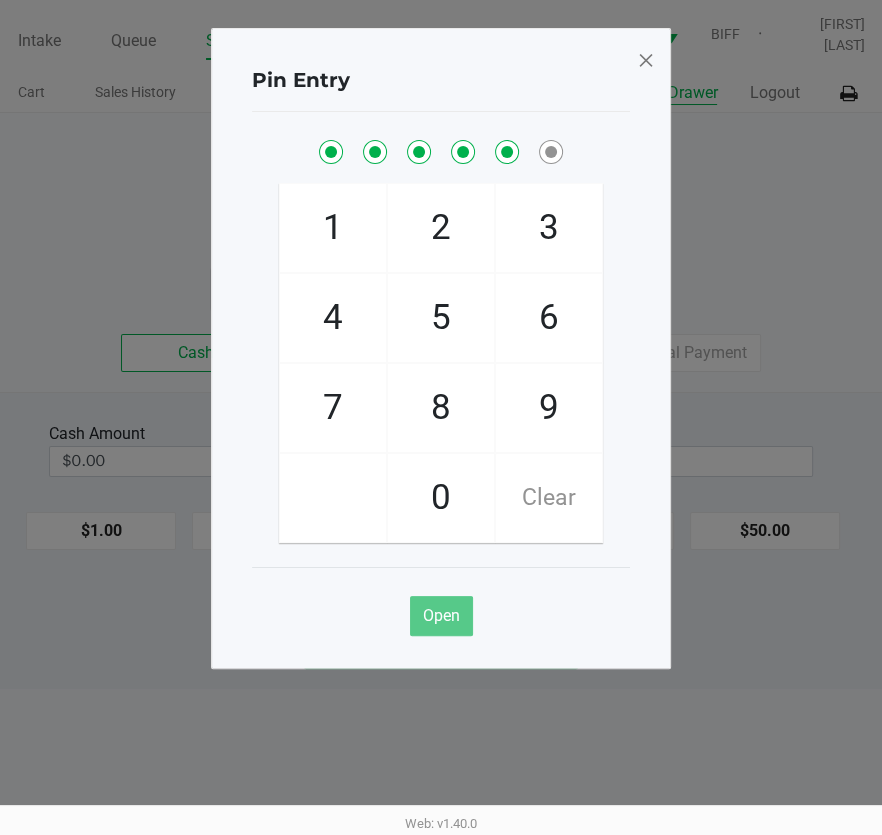 checkbox on "true" 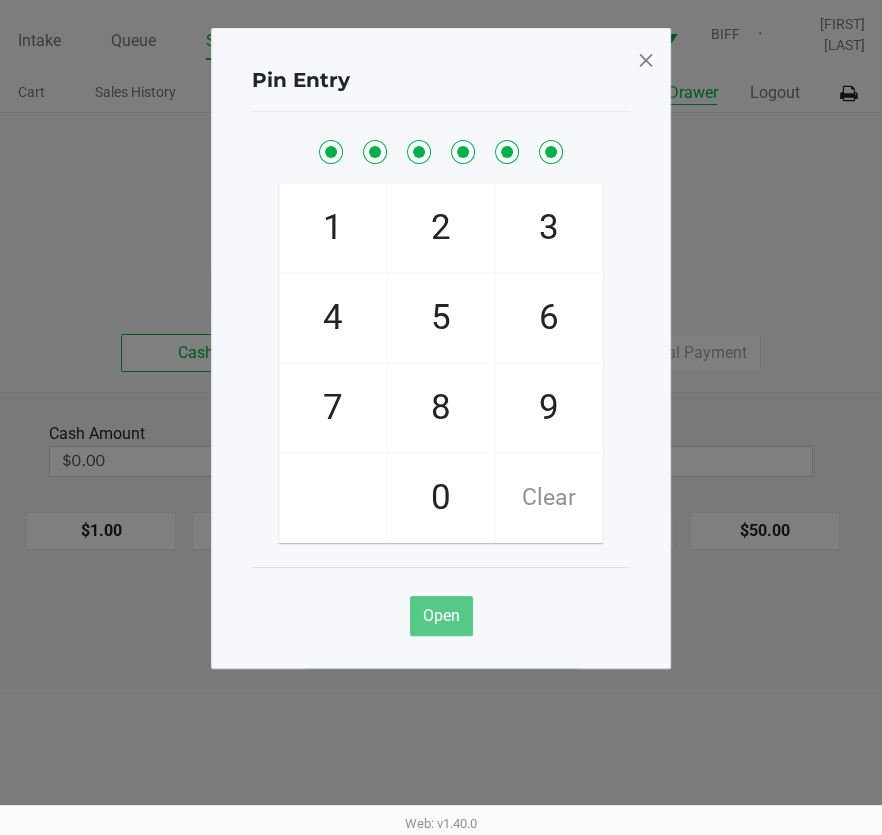 checkbox on "true" 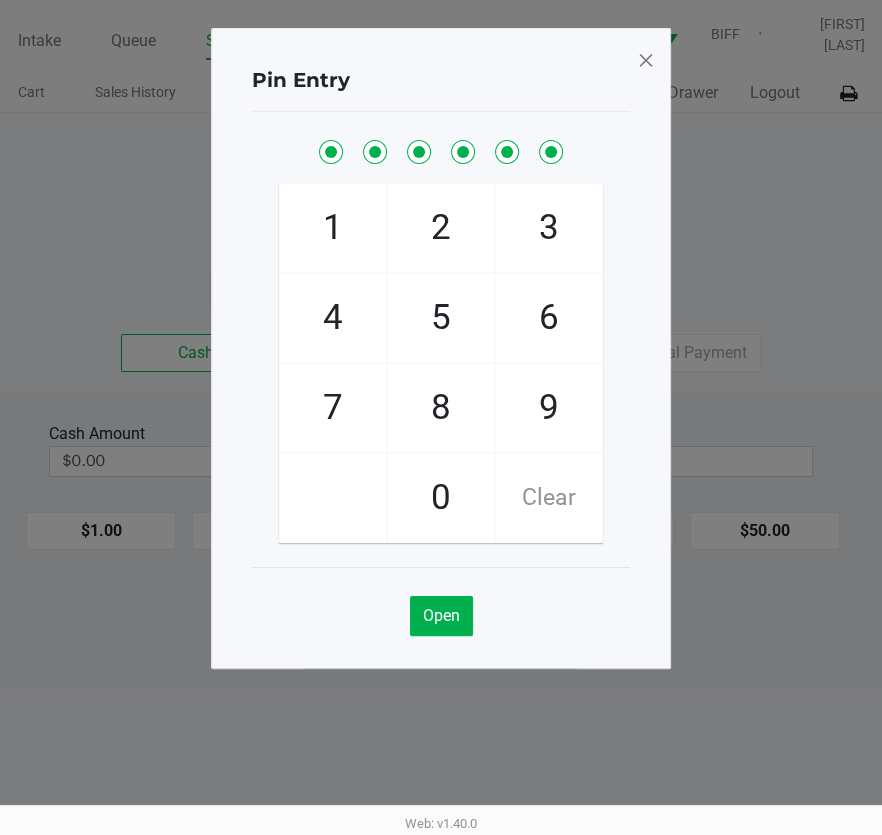click 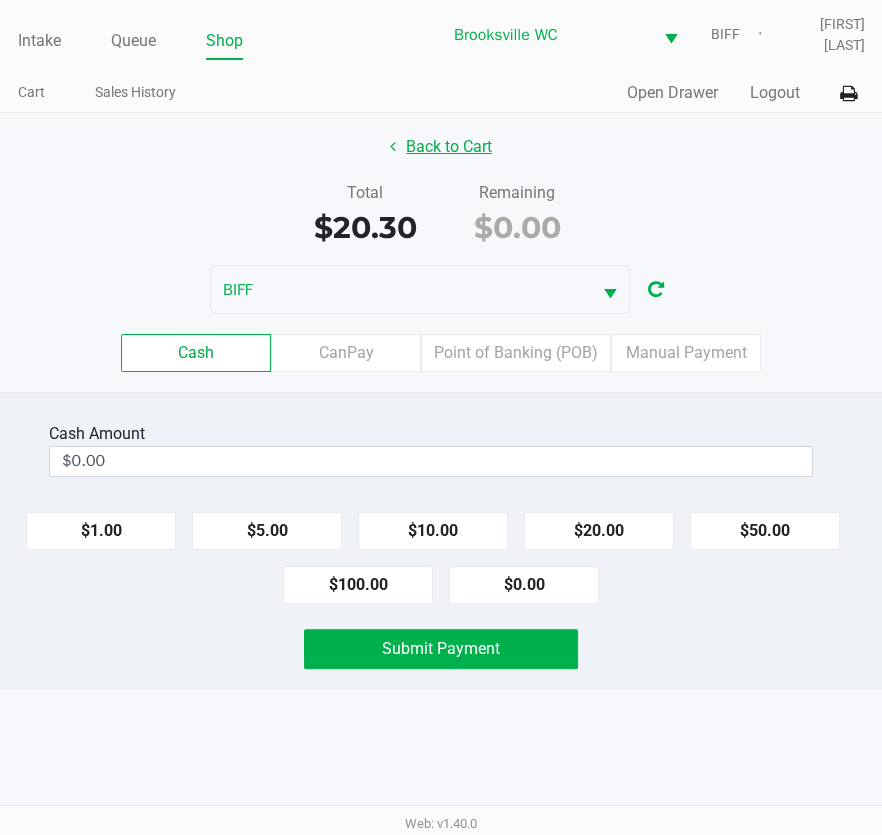 click on "Back to Cart" 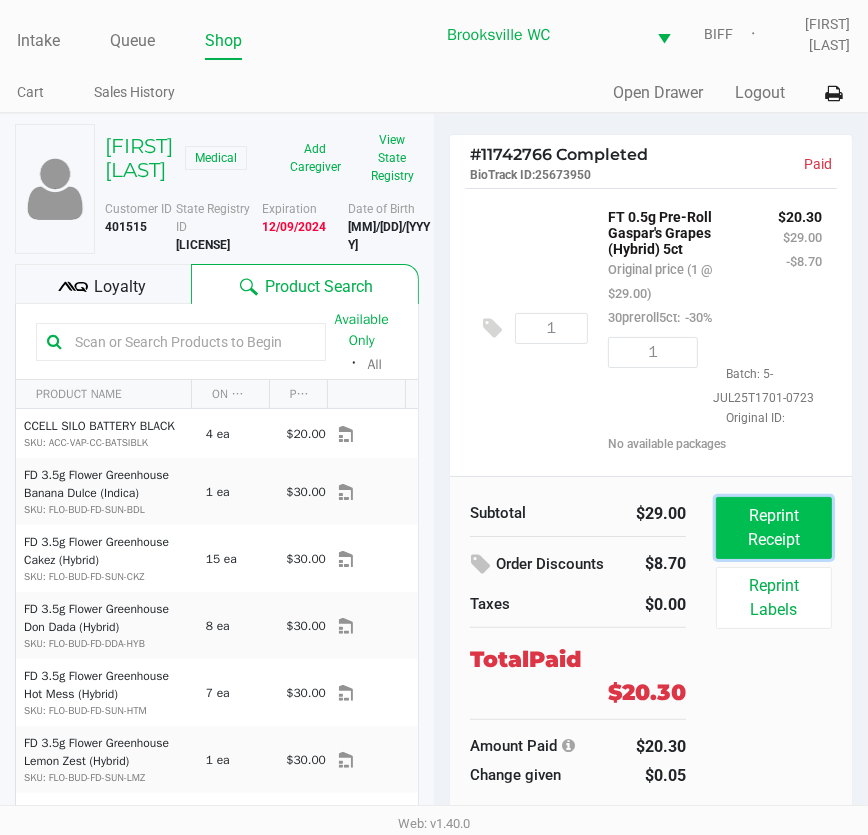 click on "Reprint Receipt" 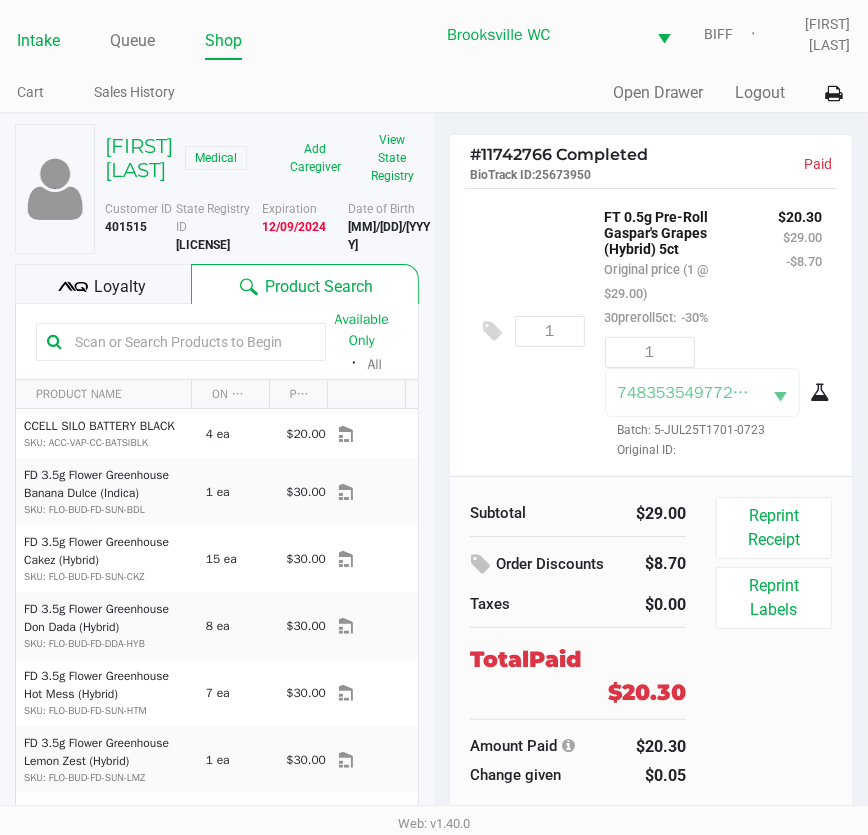 click on "Intake" 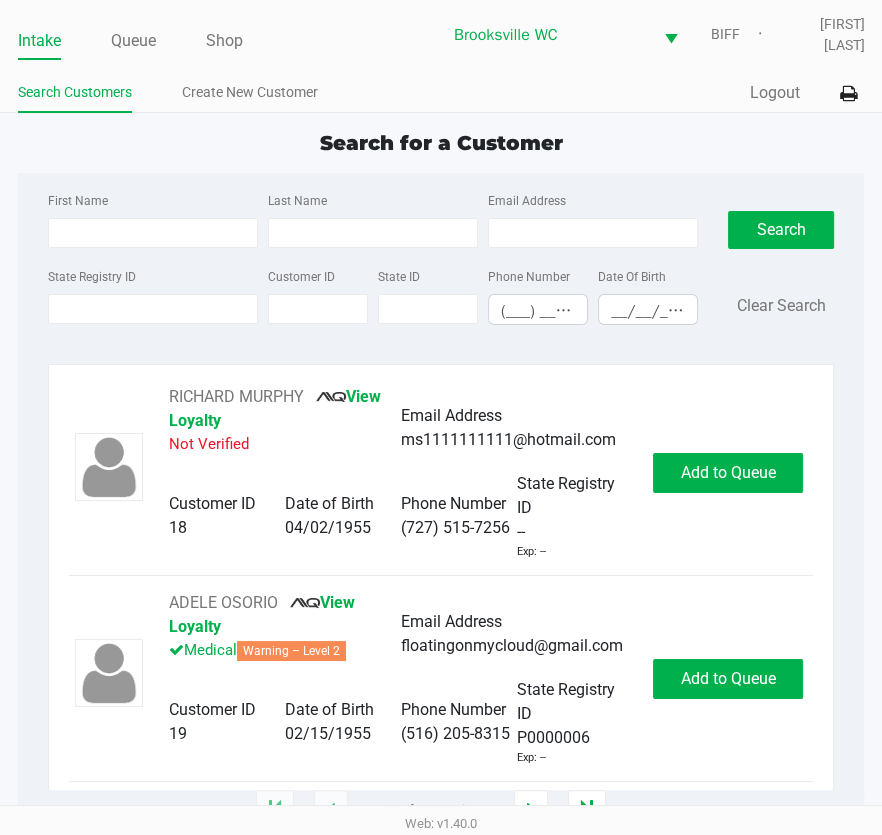 click on "Search for a Customer" 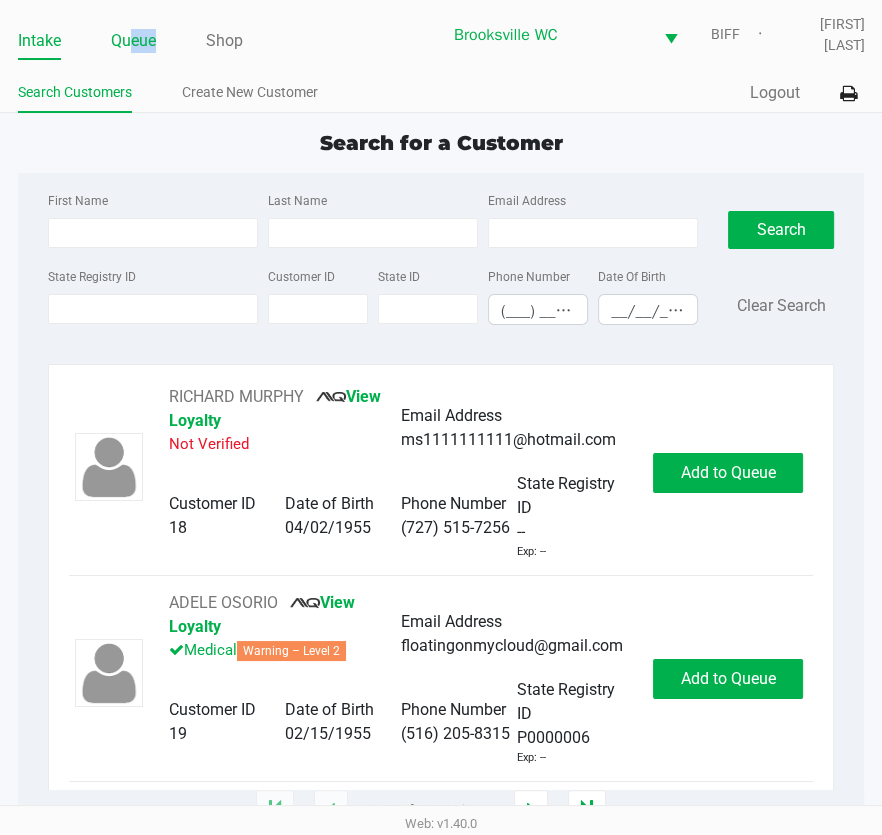 drag, startPoint x: 151, startPoint y: 40, endPoint x: 129, endPoint y: 46, distance: 22.803509 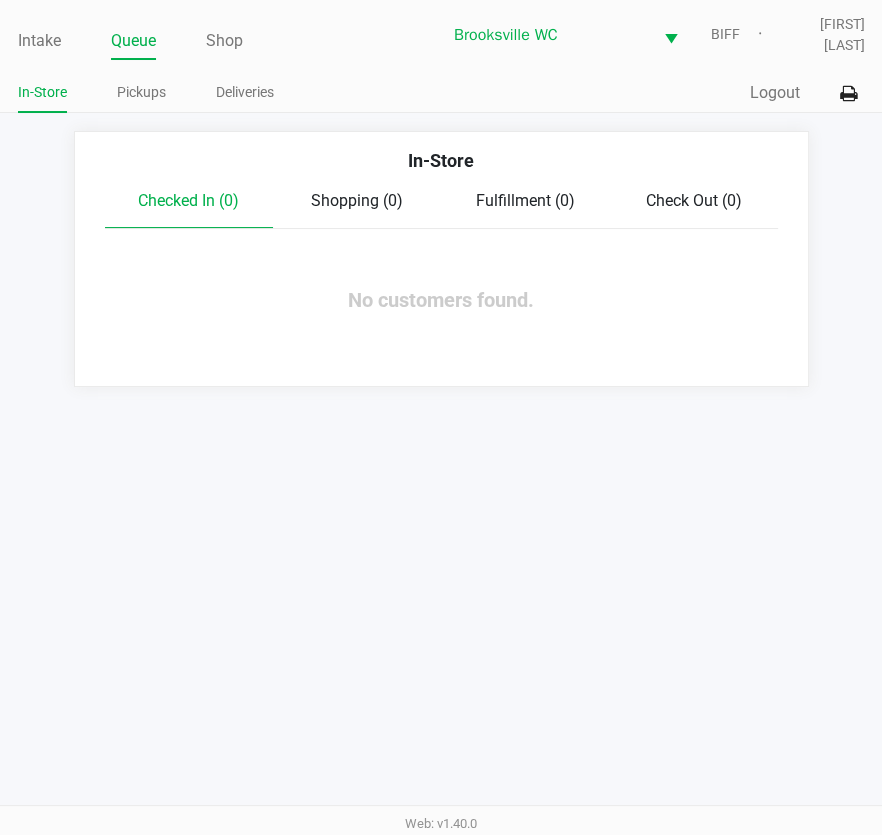 drag, startPoint x: 177, startPoint y: 89, endPoint x: 166, endPoint y: 91, distance: 11.18034 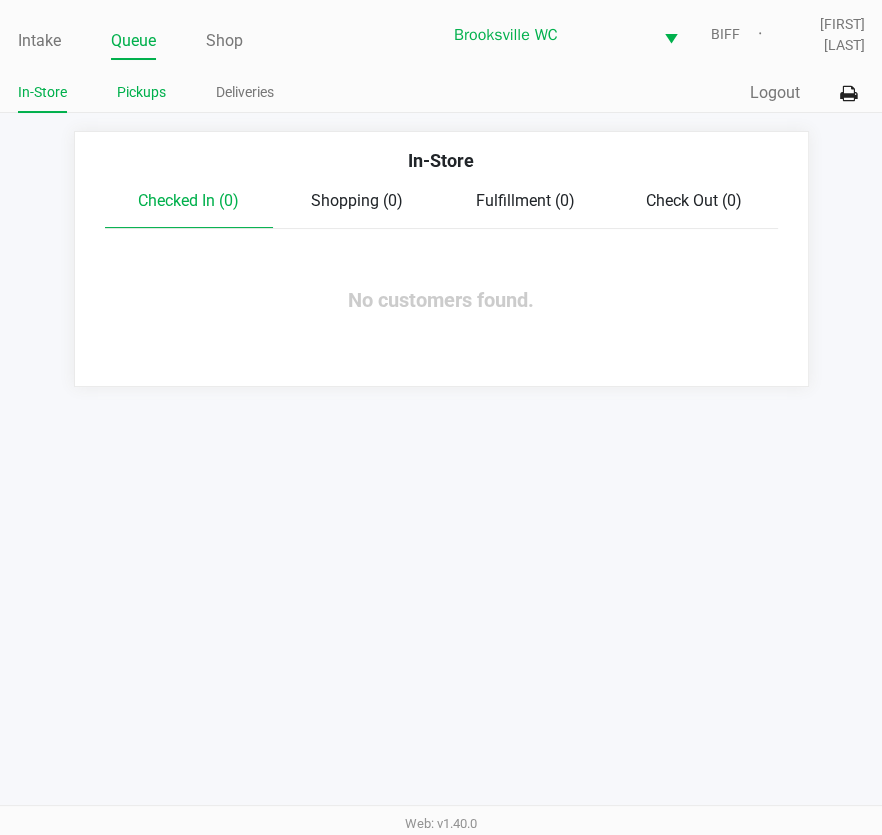 click on "Pickups" 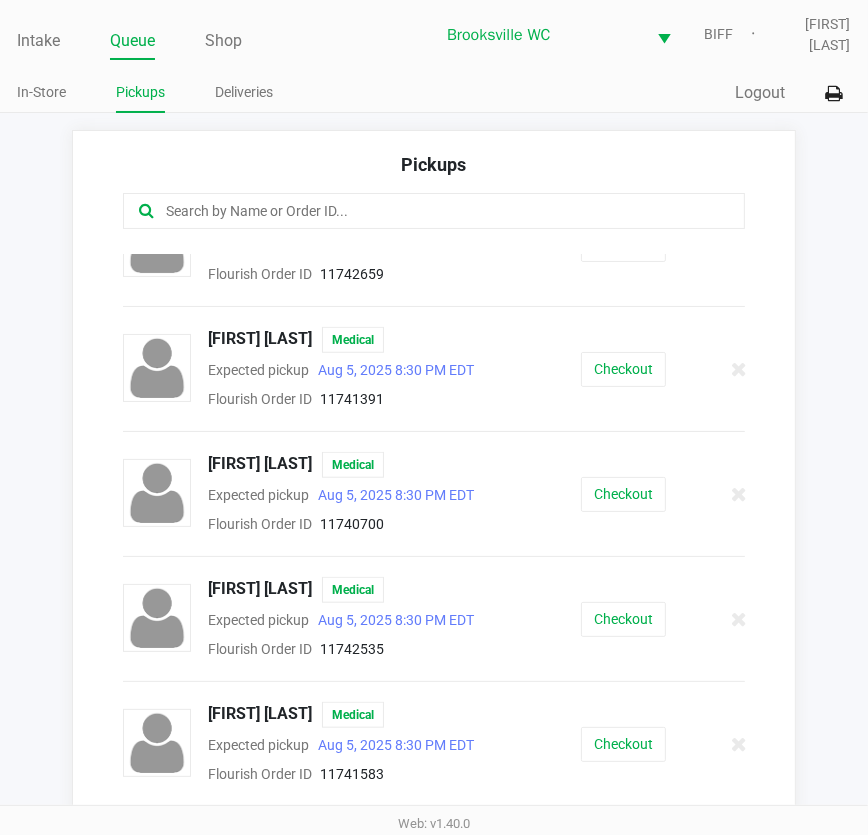 scroll, scrollTop: 1181, scrollLeft: 0, axis: vertical 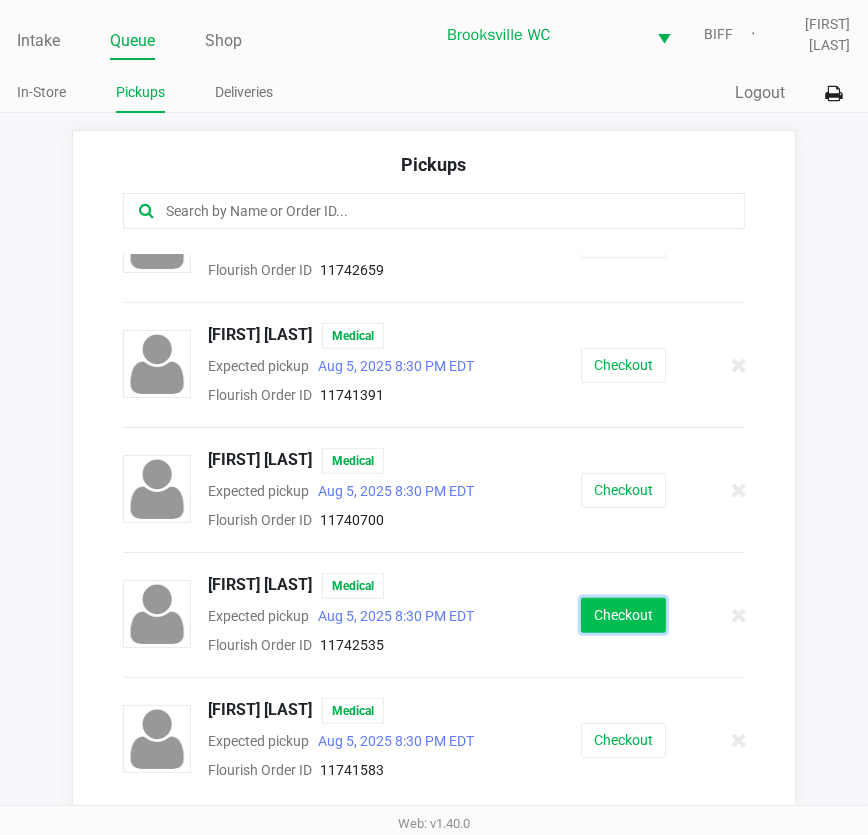 click on "Checkout" 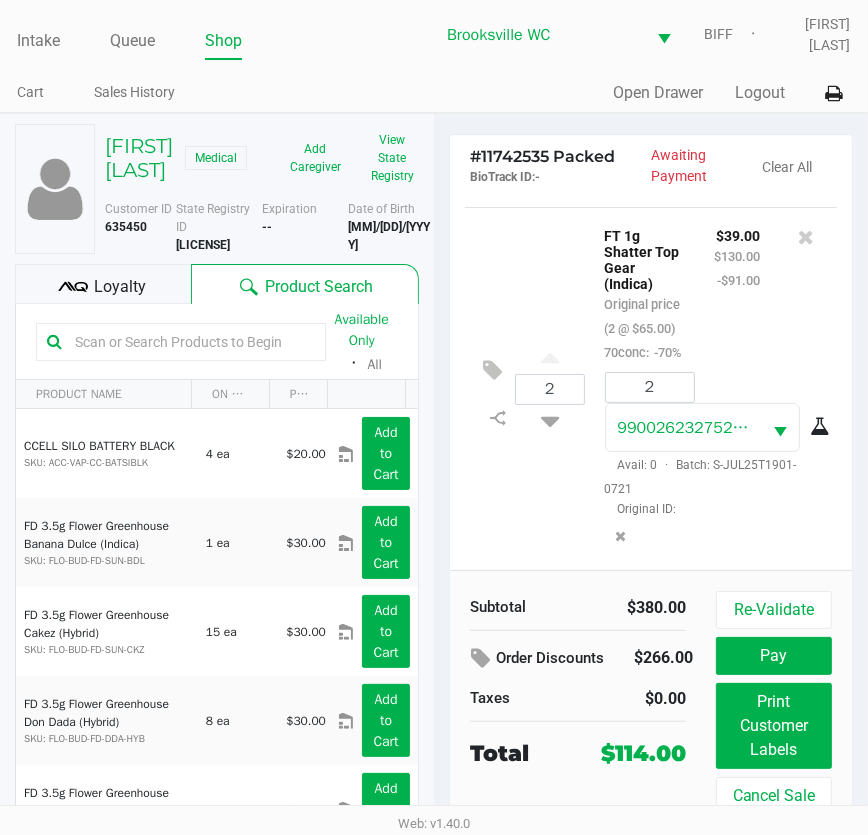 scroll, scrollTop: 920, scrollLeft: 0, axis: vertical 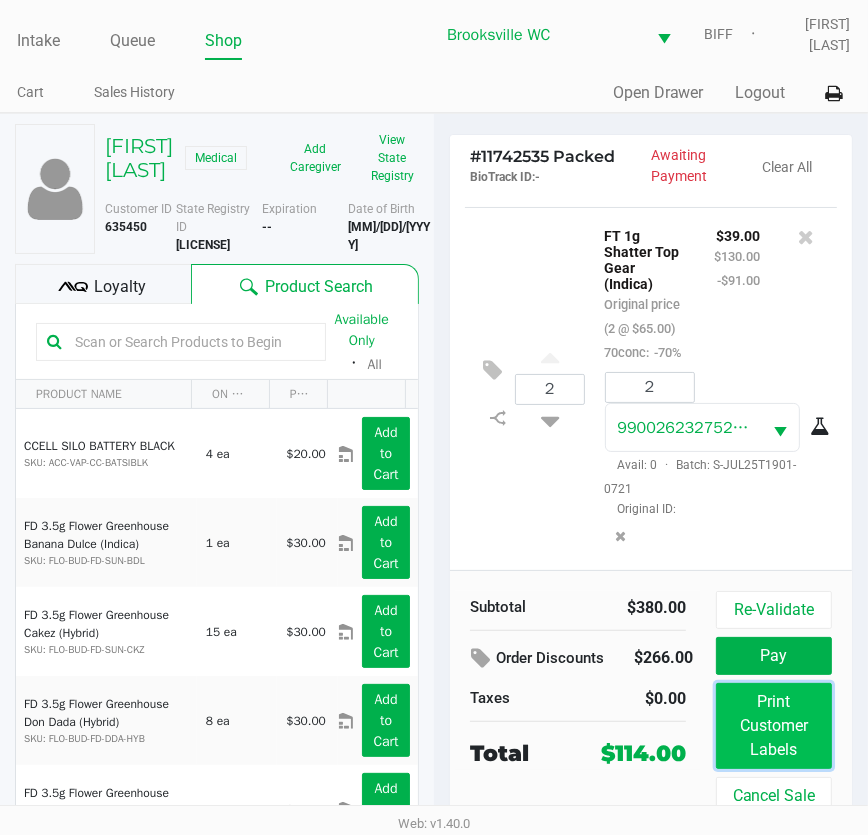 click on "Print Customer Labels" 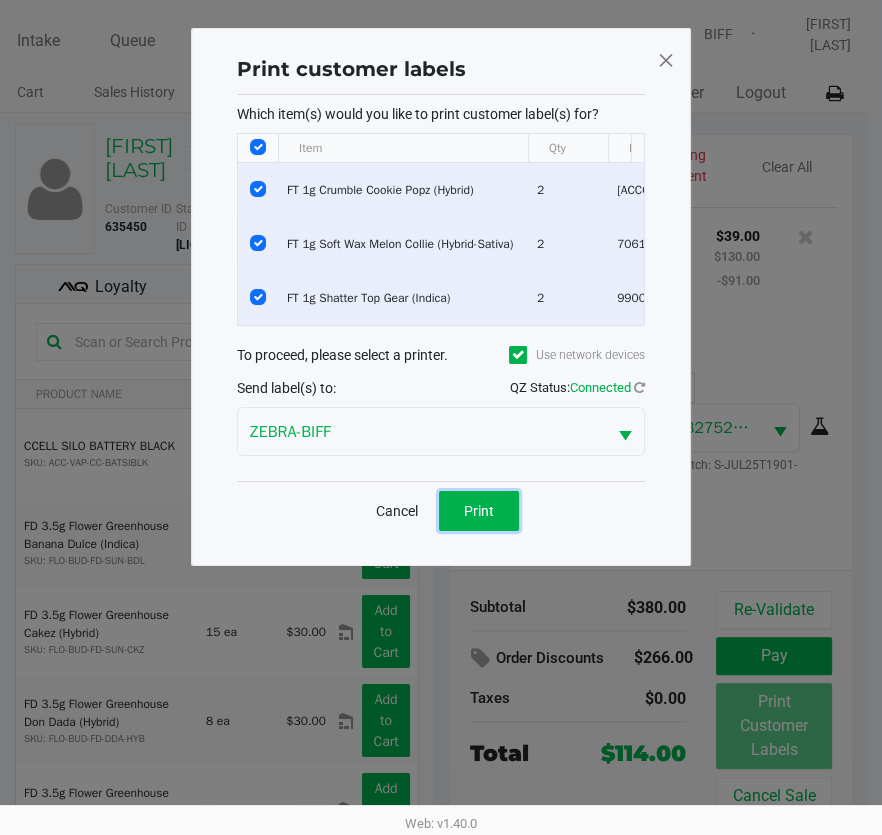 drag, startPoint x: 485, startPoint y: 527, endPoint x: 487, endPoint y: 543, distance: 16.124516 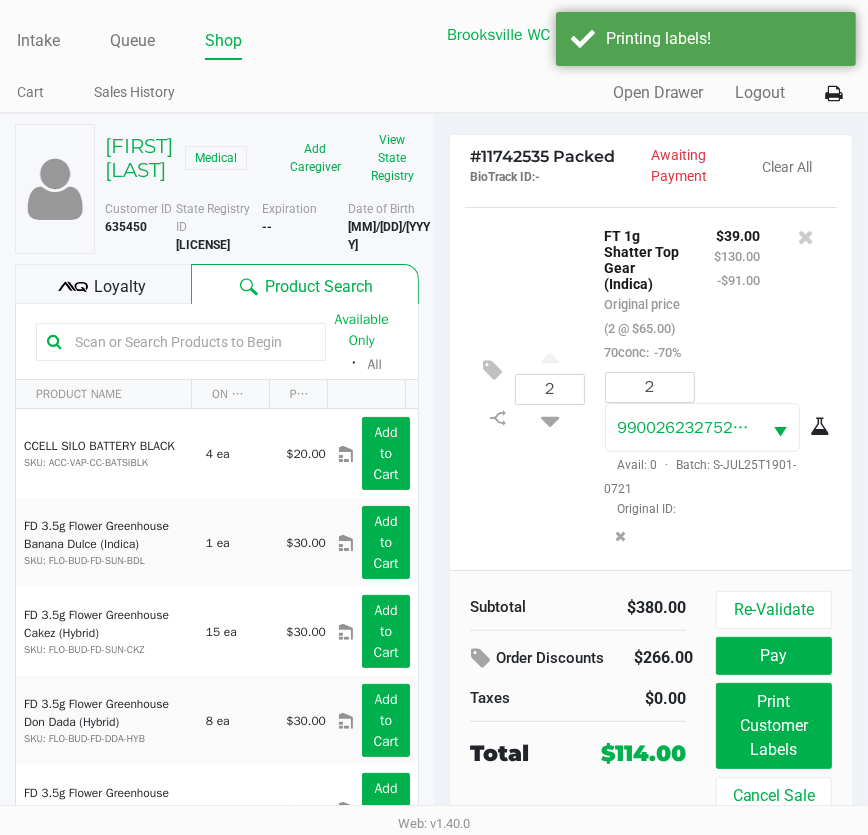 drag, startPoint x: 166, startPoint y: 309, endPoint x: 190, endPoint y: 313, distance: 24.33105 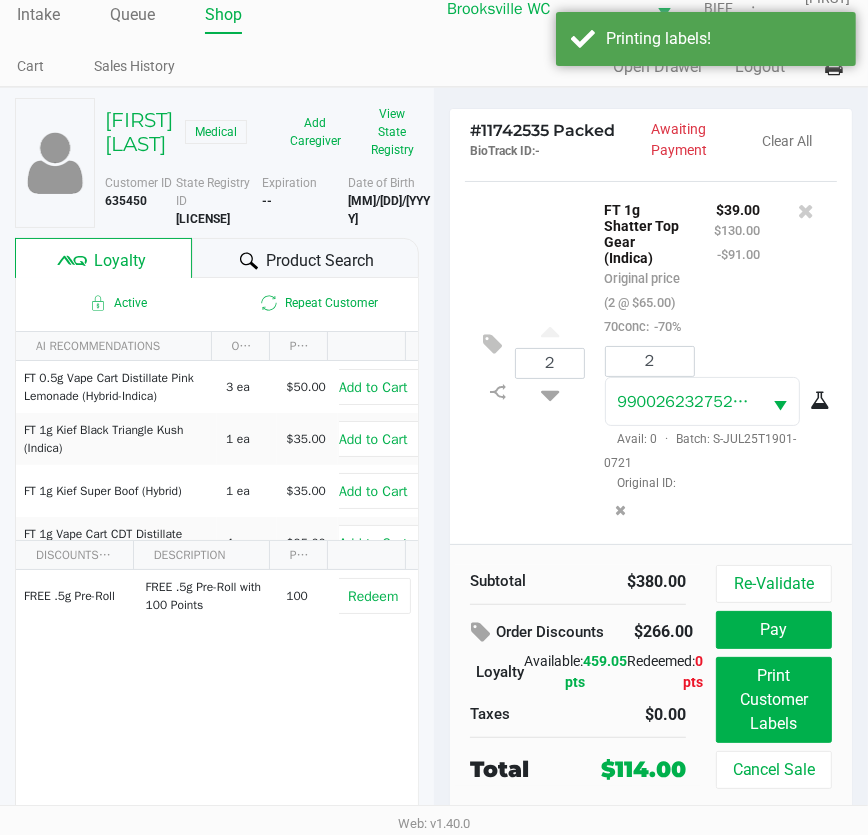 scroll, scrollTop: 68, scrollLeft: 0, axis: vertical 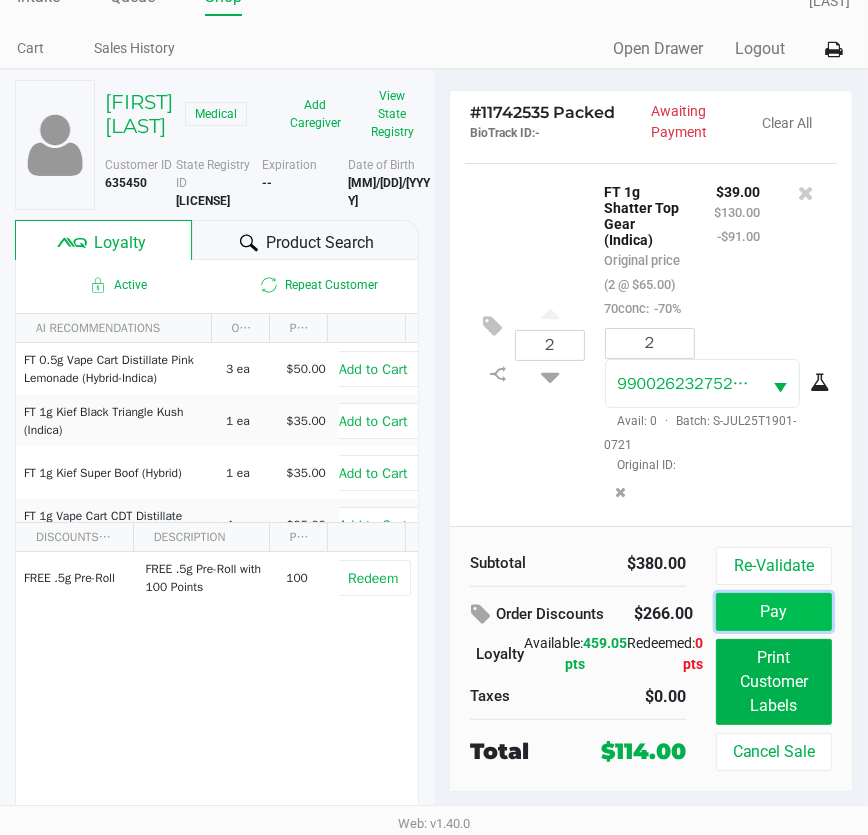click on "Pay" 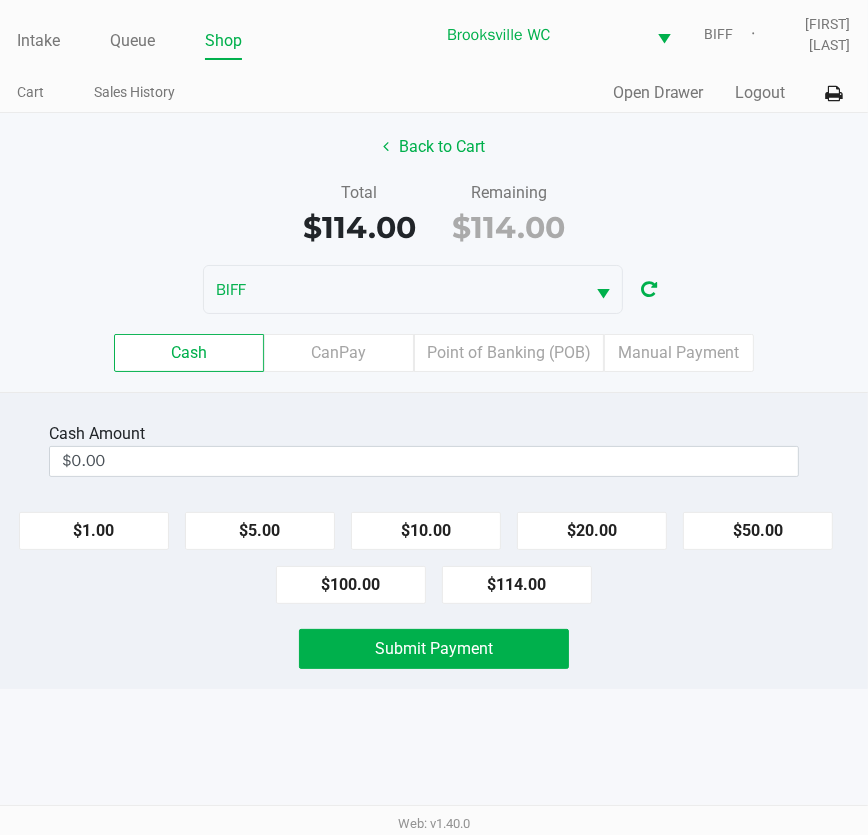 scroll, scrollTop: 0, scrollLeft: 0, axis: both 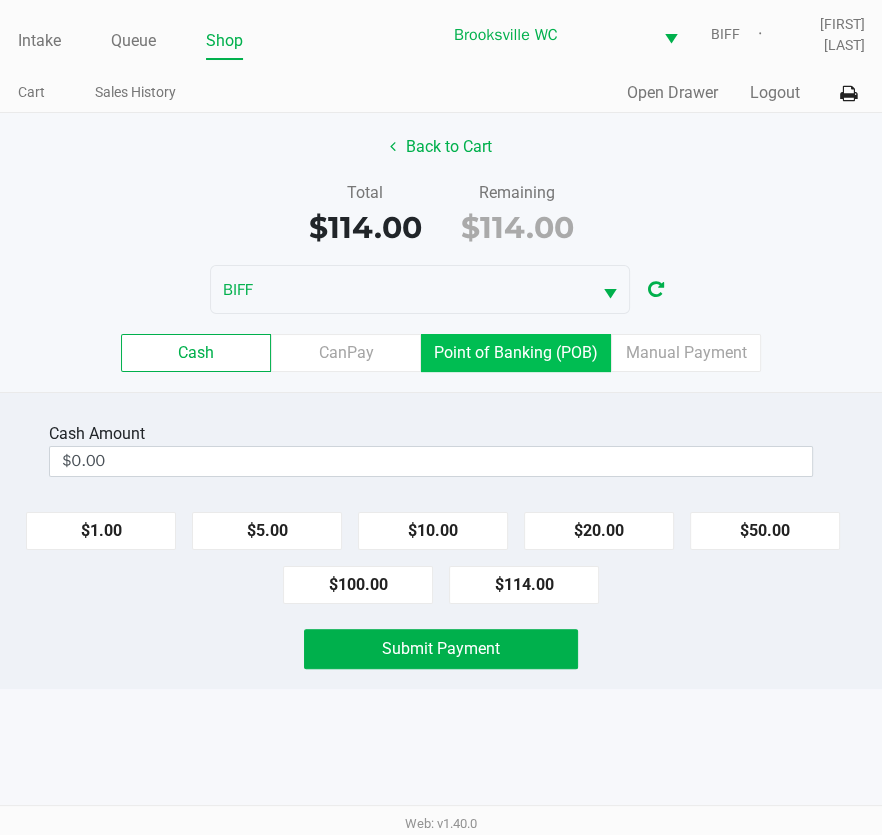 click on "Point of Banking (POB)" 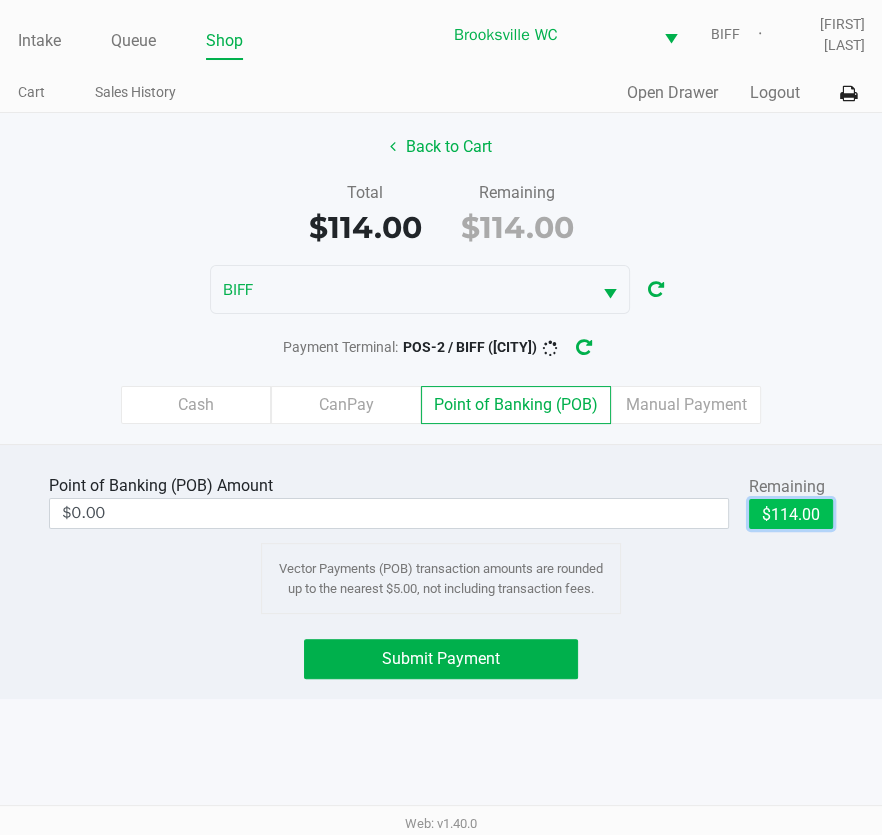 click on "$114.00" 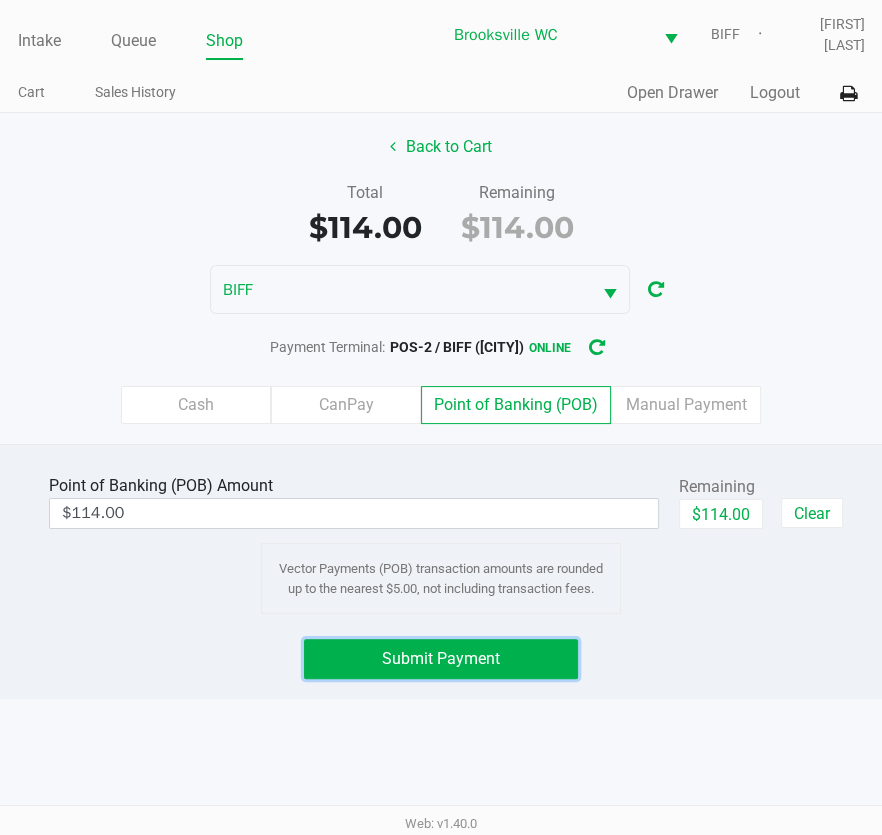 click on "Submit Payment" 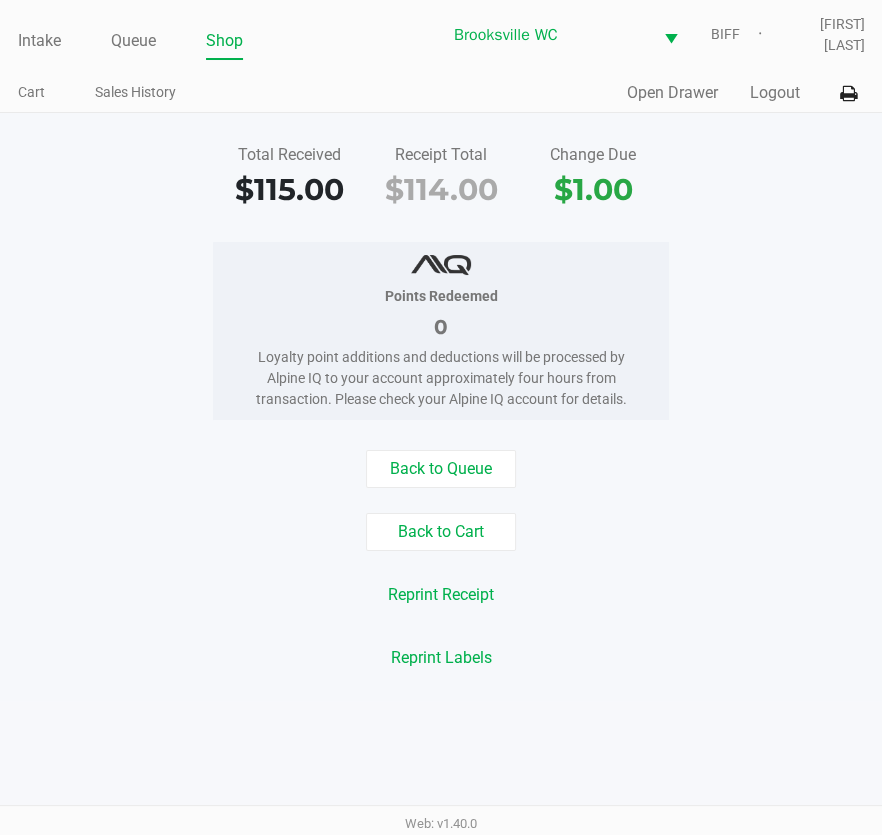 click on "Points Redeemed   0   Loyalty point additions and deductions will be processed by Alpine IQ to your account approximately four hours from transaction. Please check your Alpine IQ account for details." 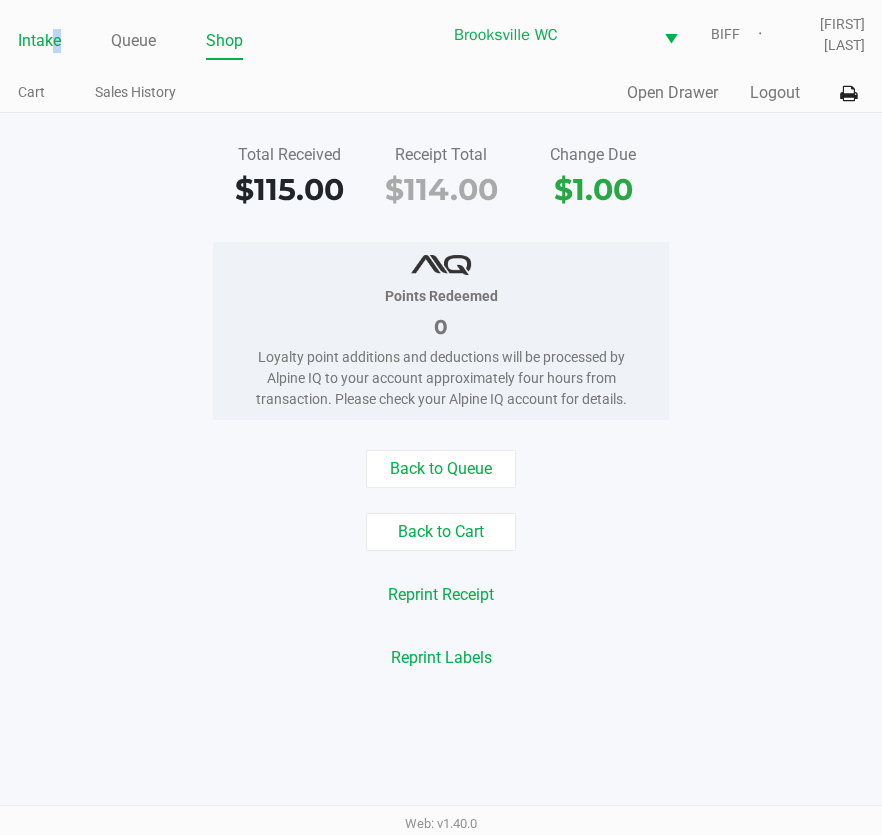 click on "Intake" 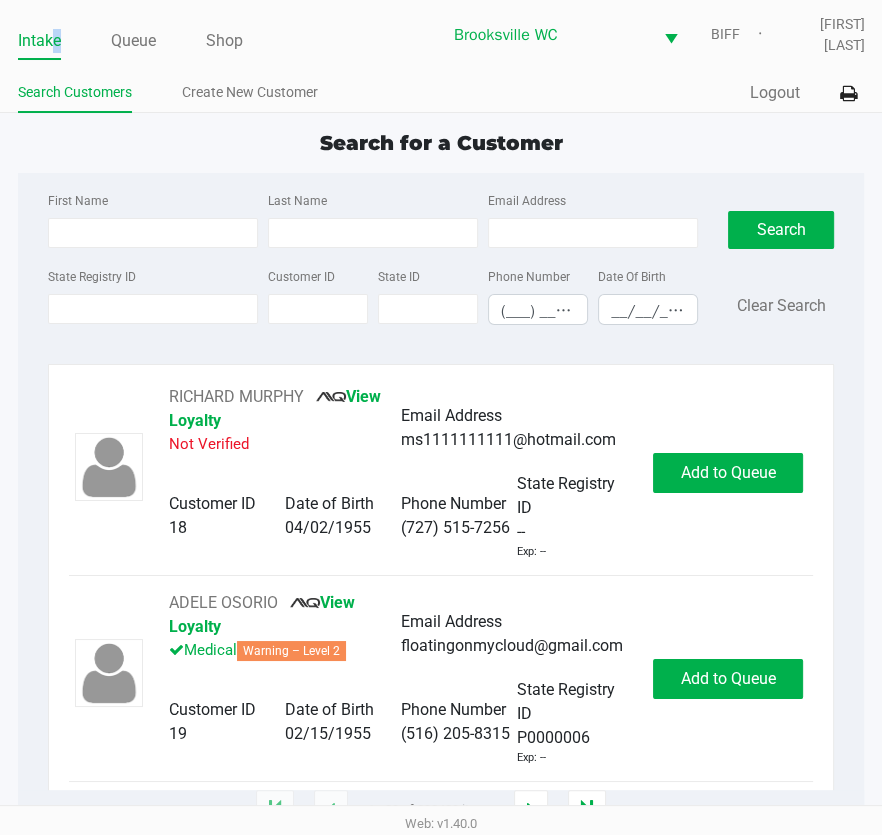 type on "[FIRST]" 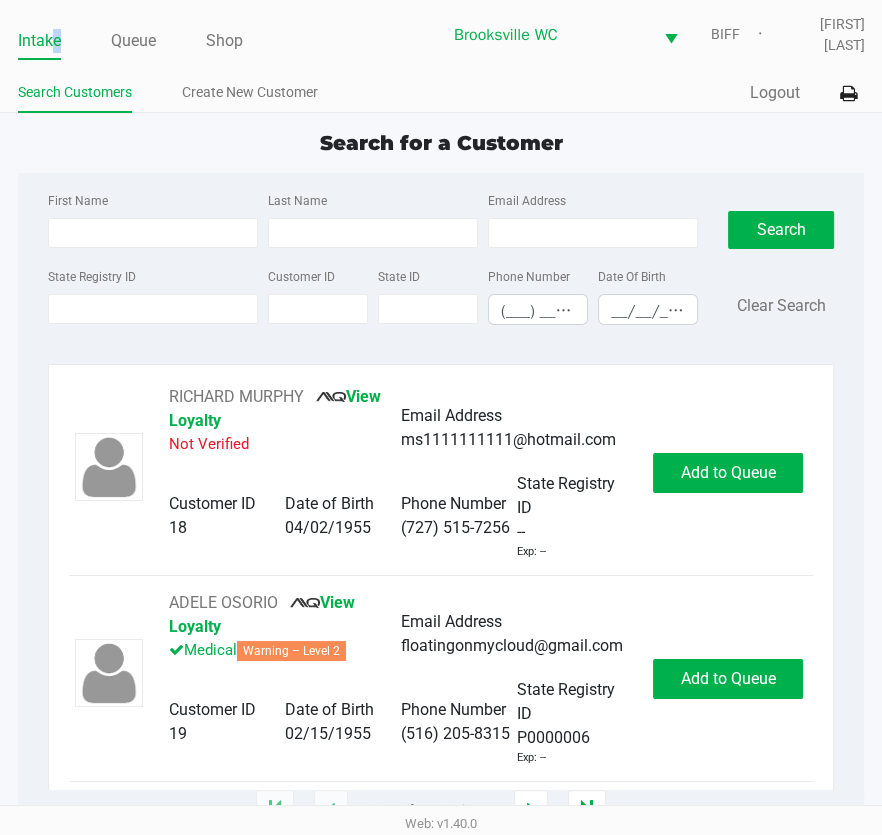 type on "[LAST]" 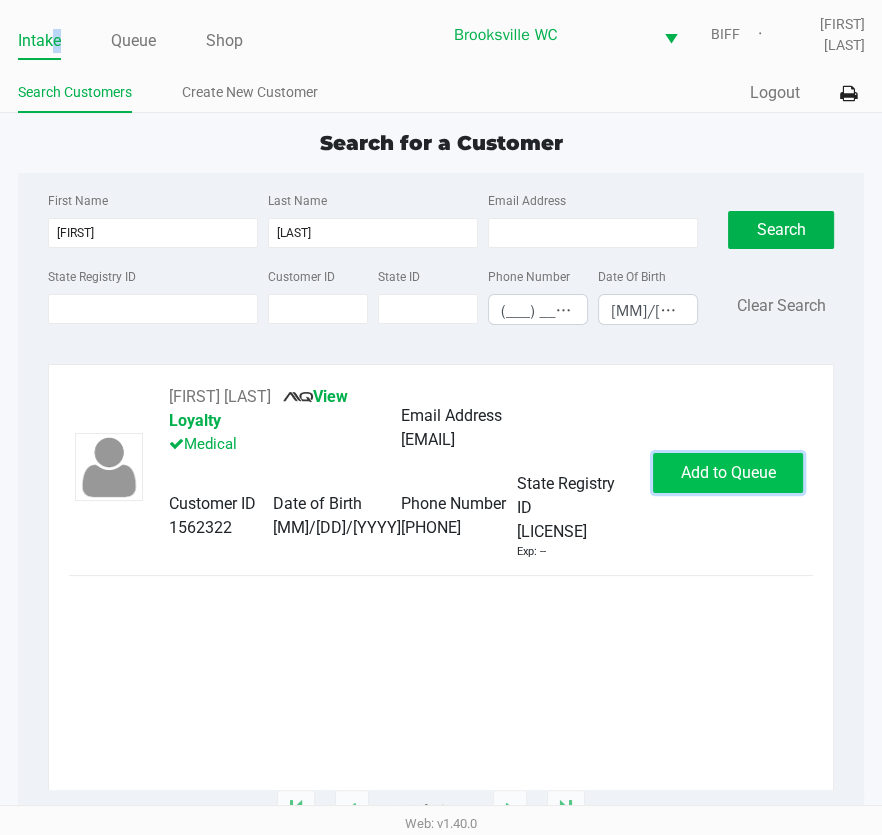 click on "Add to Queue" 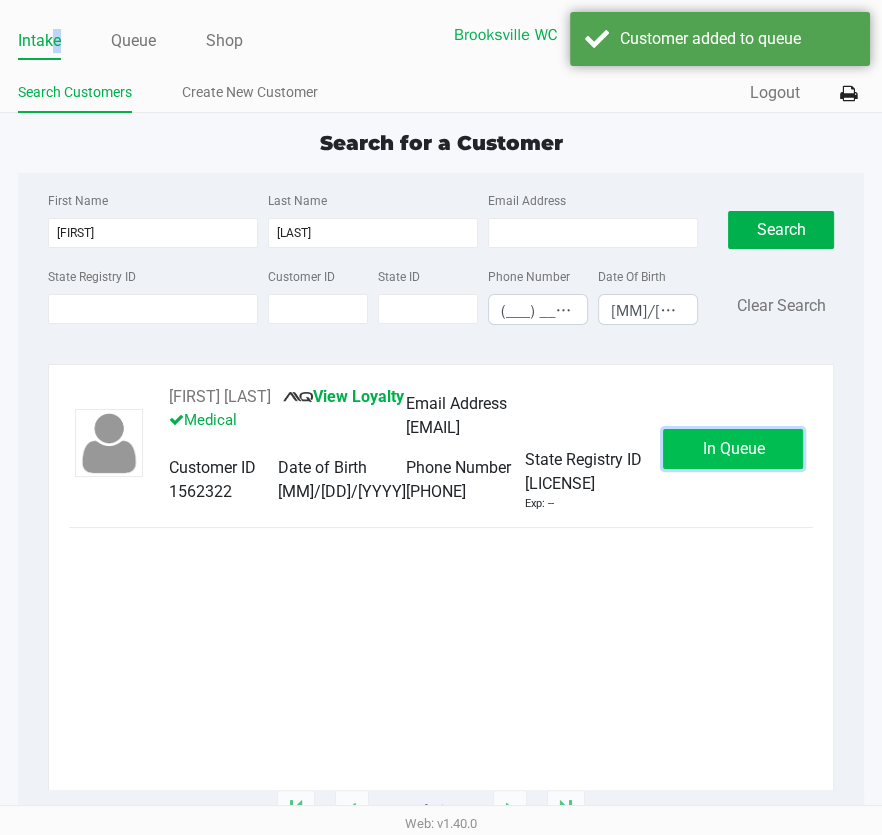 click on "In Queue" 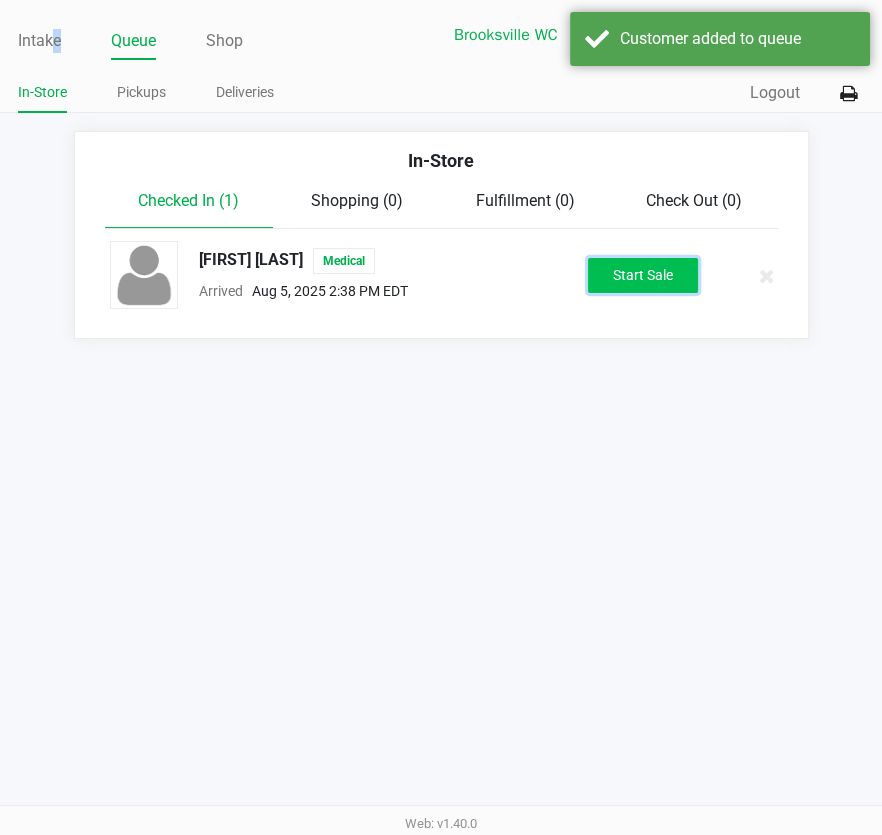 click on "Start Sale" 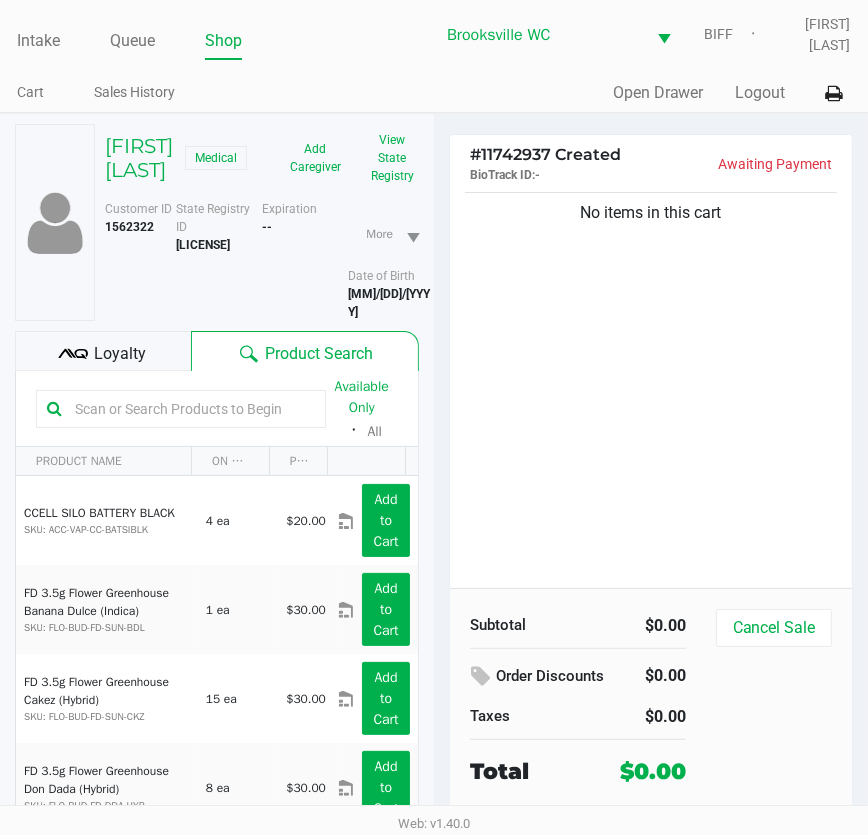 click 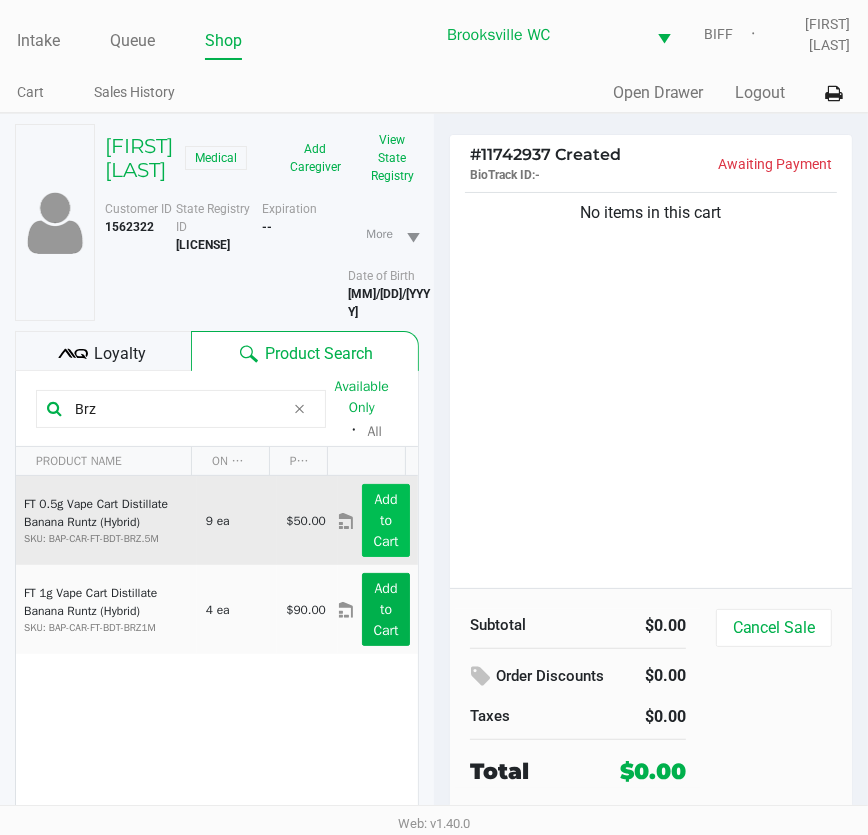 type on "Brz" 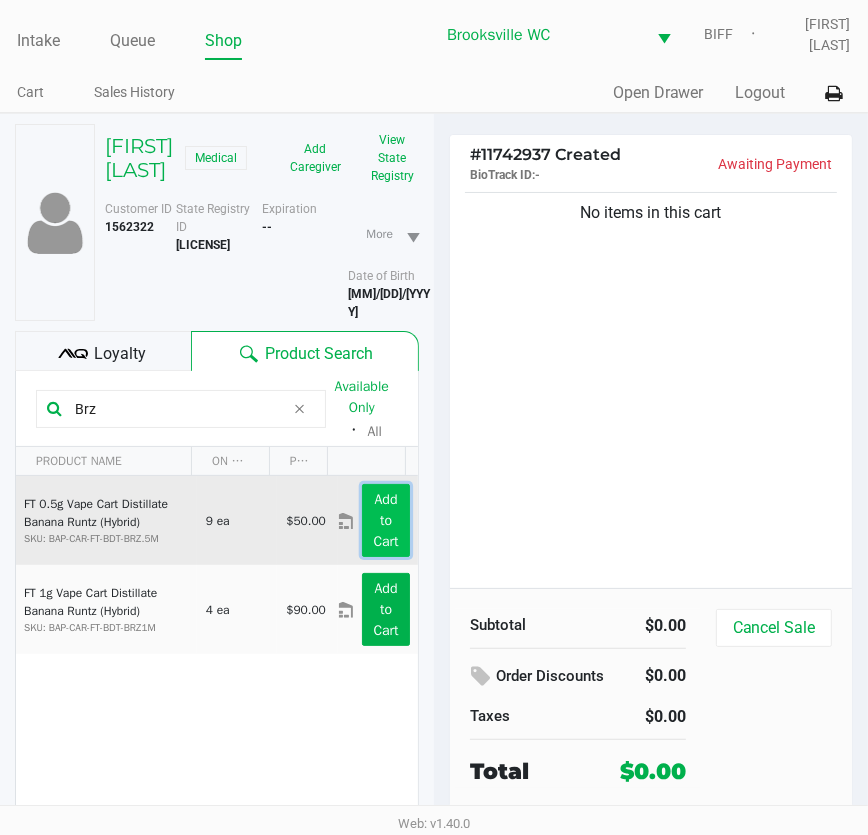 click on "Add to Cart" 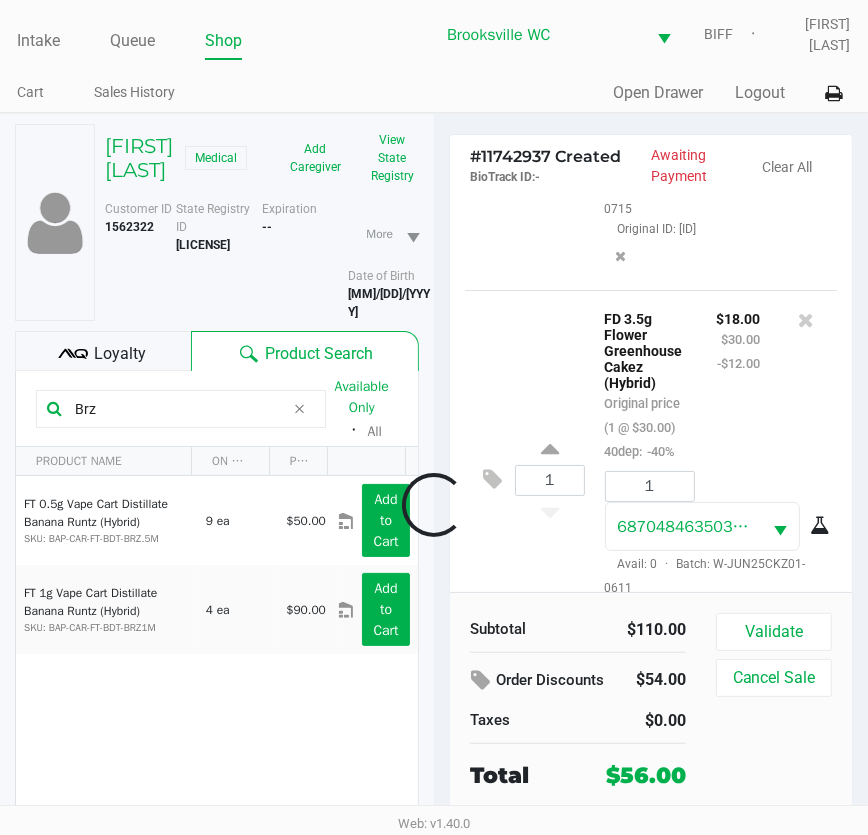 scroll, scrollTop: 860, scrollLeft: 0, axis: vertical 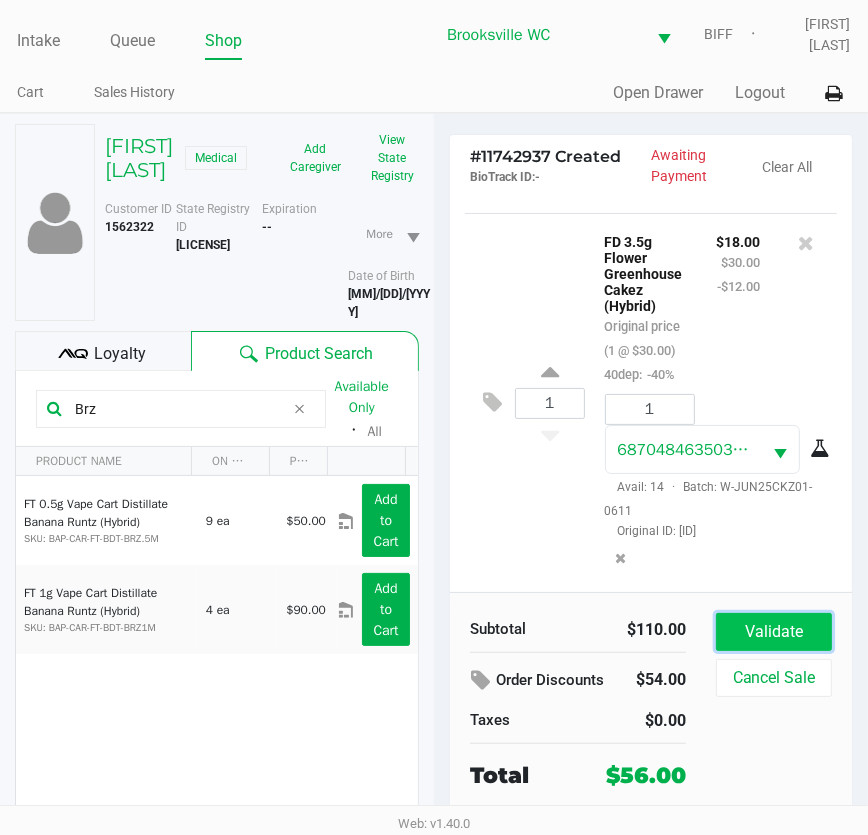 click on "Validate" 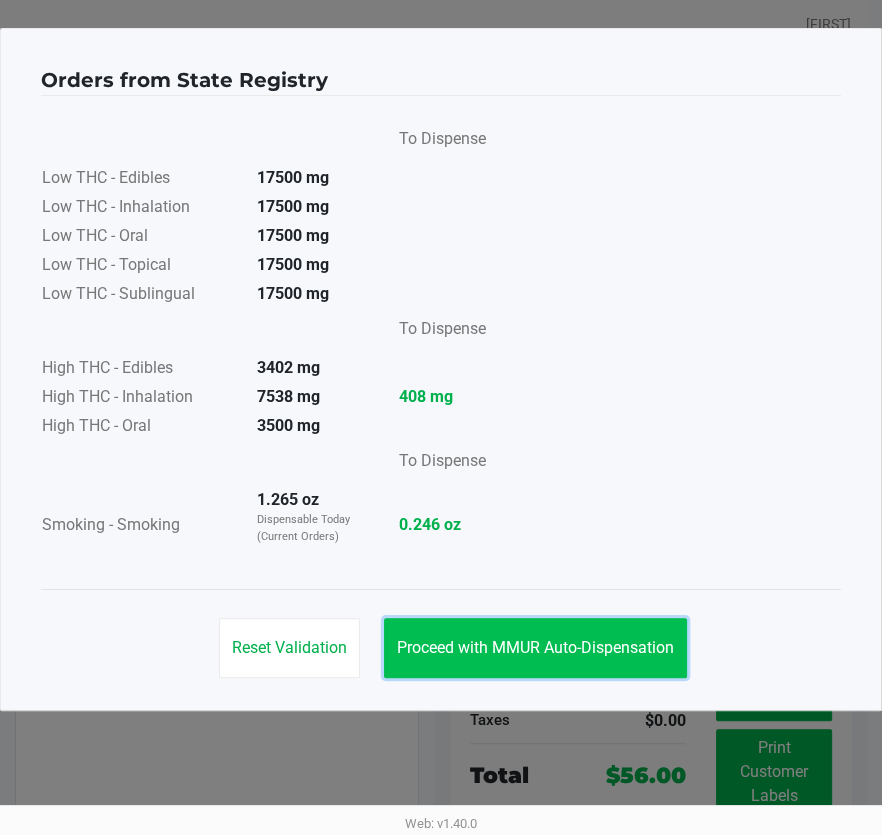 click on "Proceed with MMUR Auto-Dispensation" 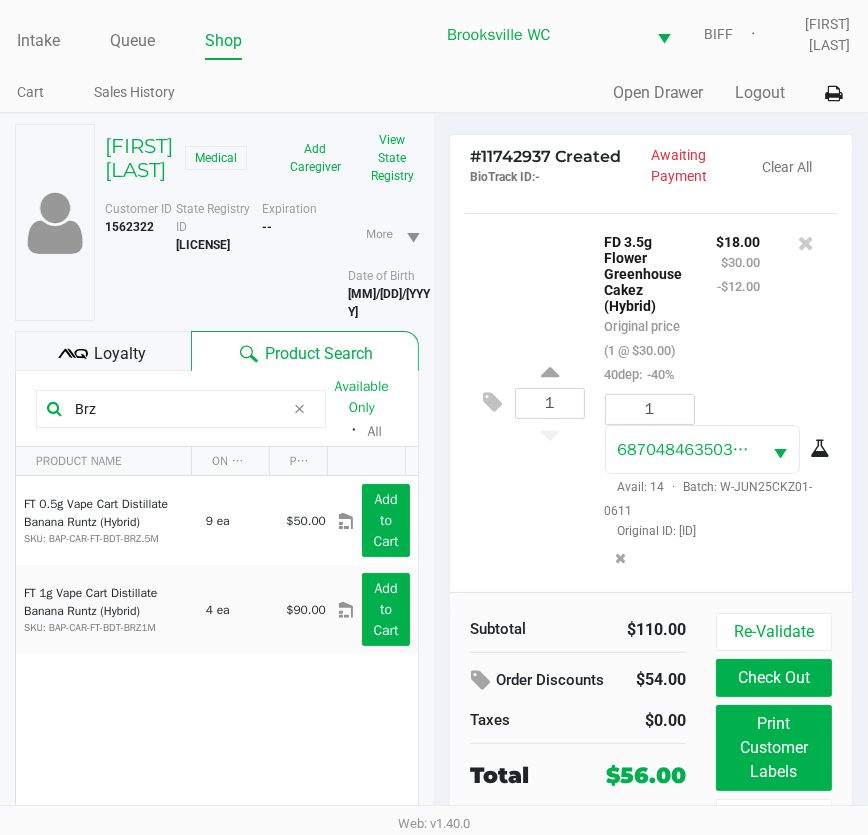 click on "Loyalty" 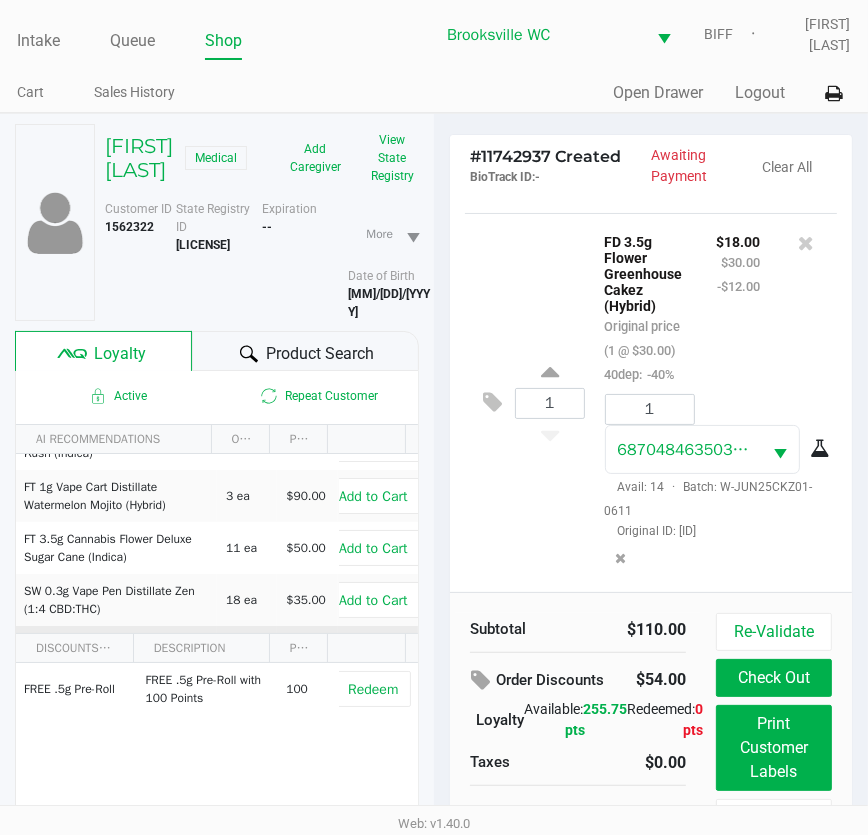 scroll, scrollTop: 237, scrollLeft: 0, axis: vertical 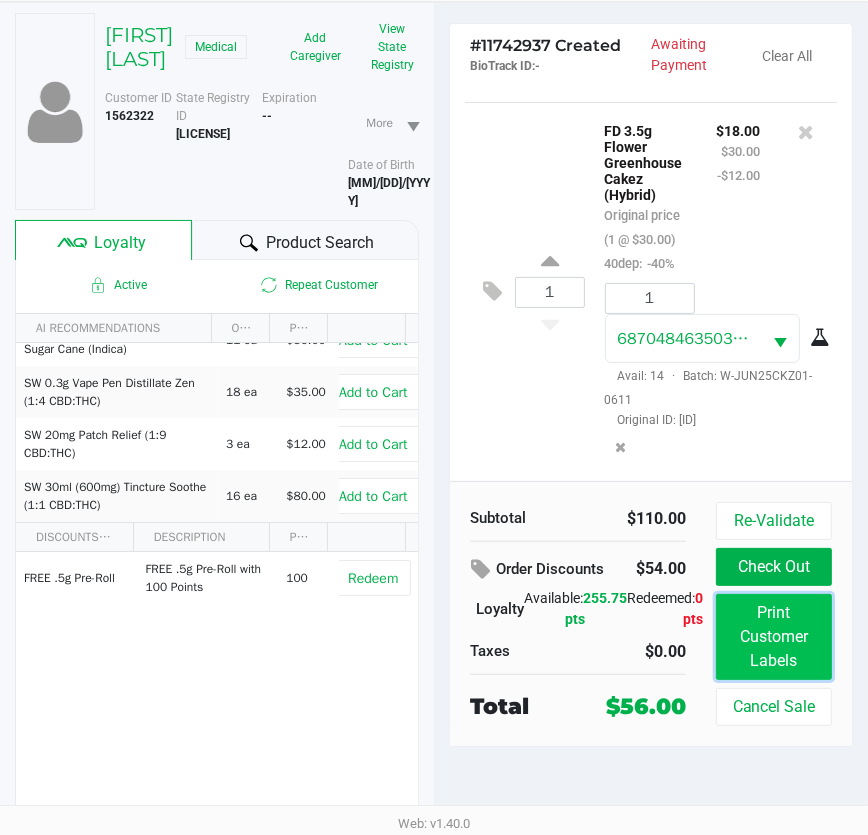click on "Print Customer Labels" 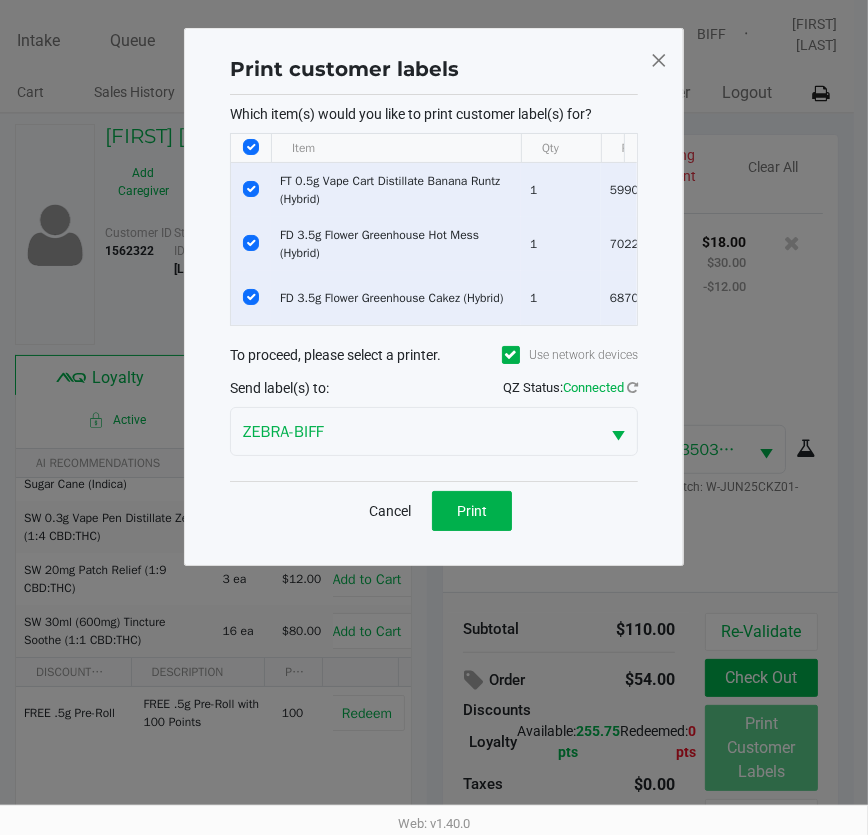 scroll, scrollTop: 0, scrollLeft: 0, axis: both 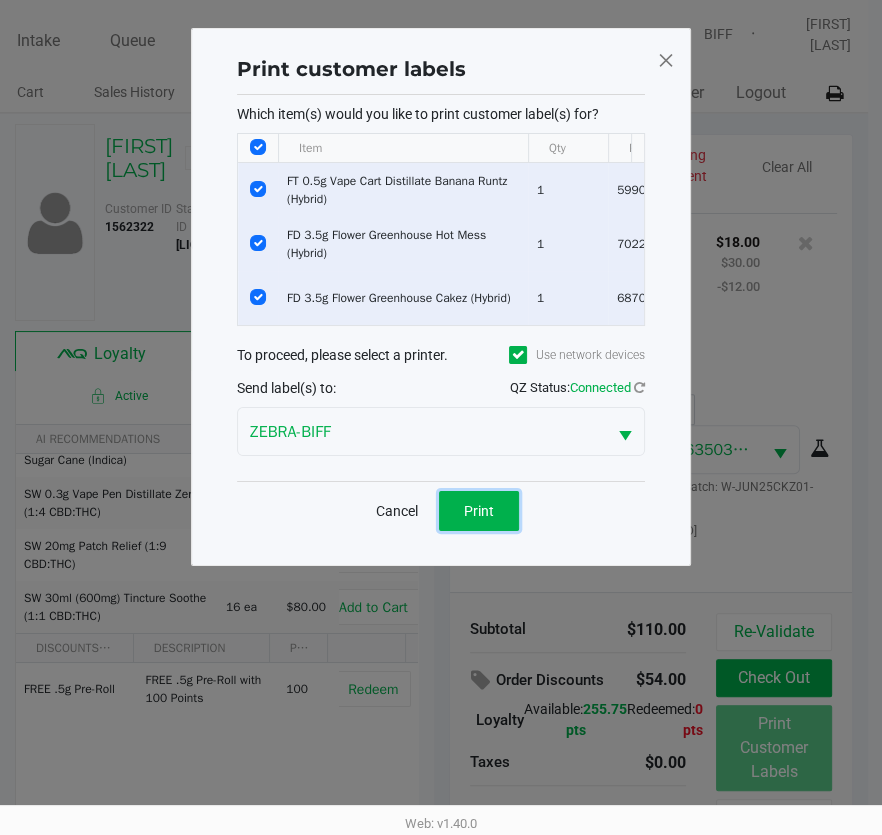 click on "Print" 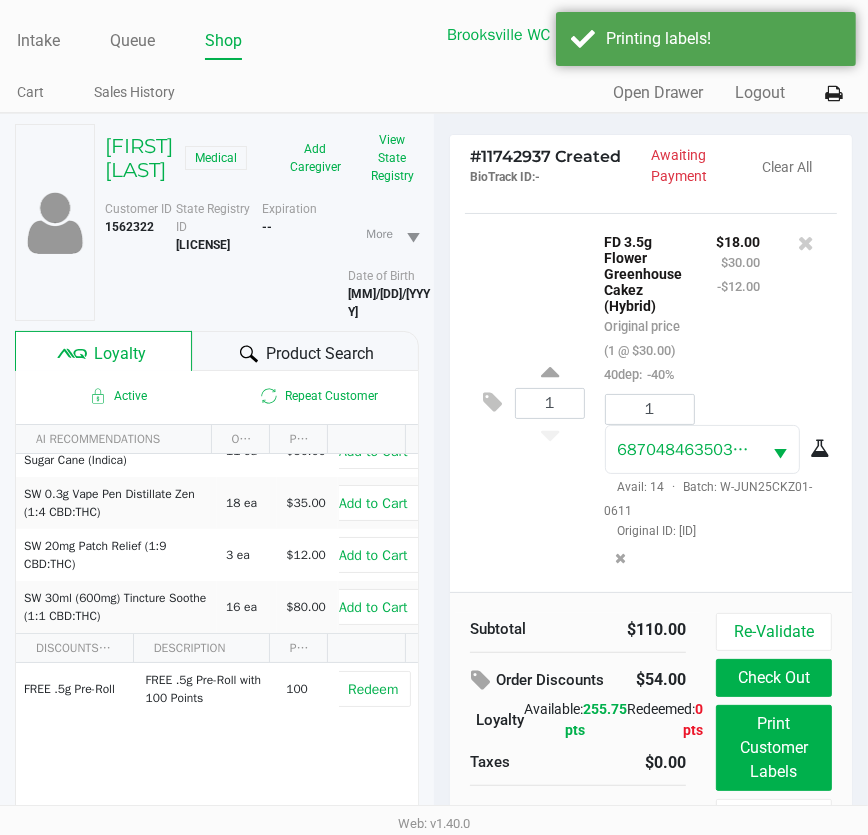 click on "$110.00" 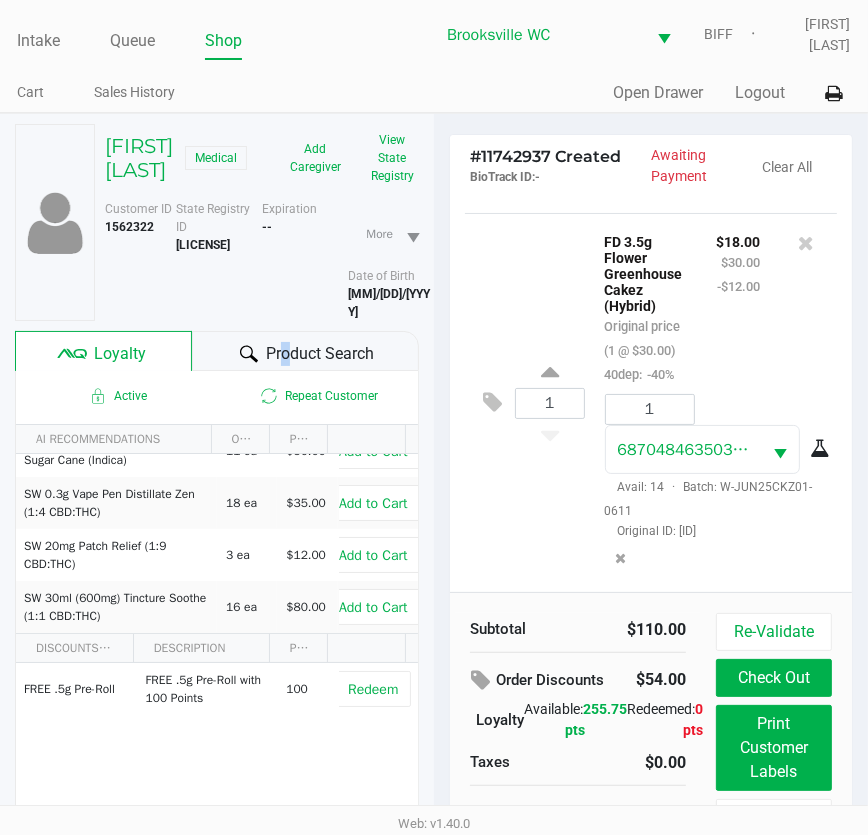 click on "Product Search" 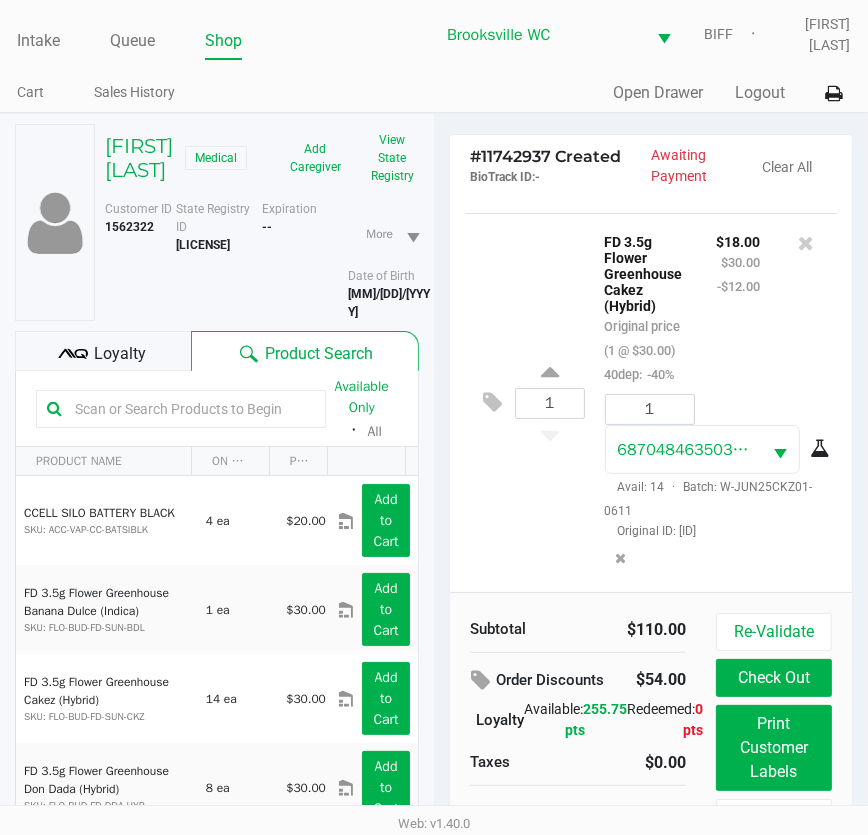 click 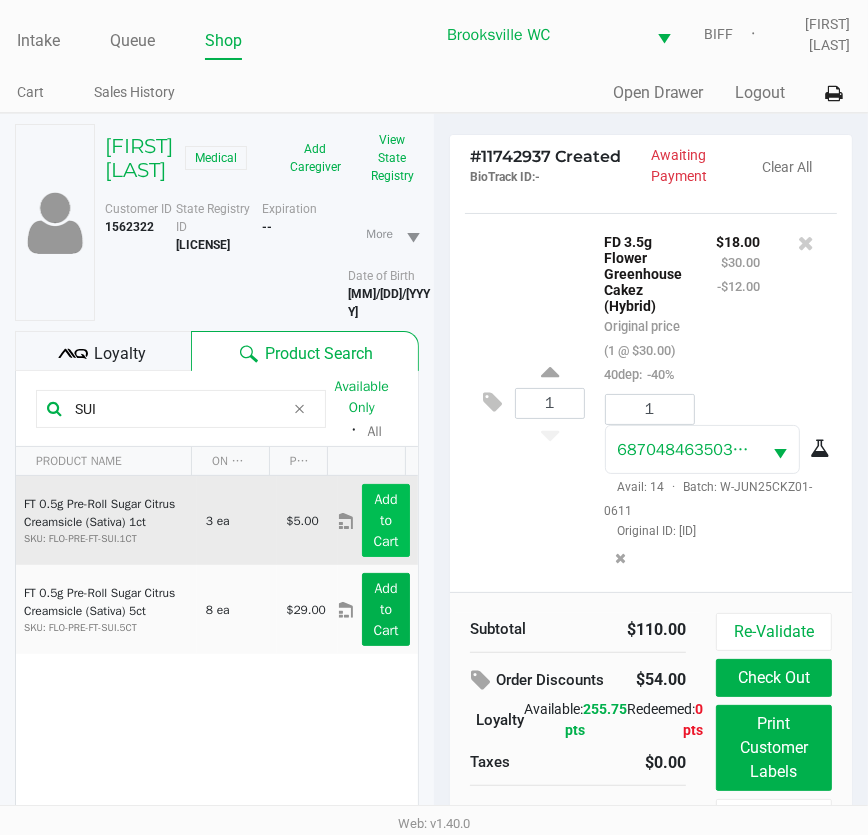 type on "SUI" 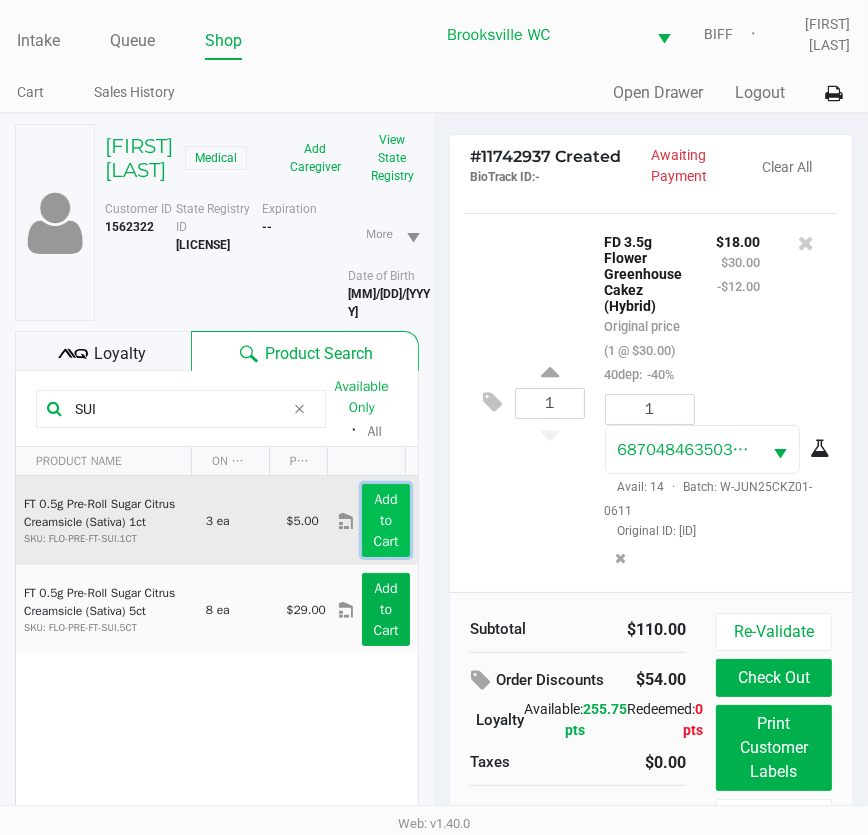 click on "Add to Cart" 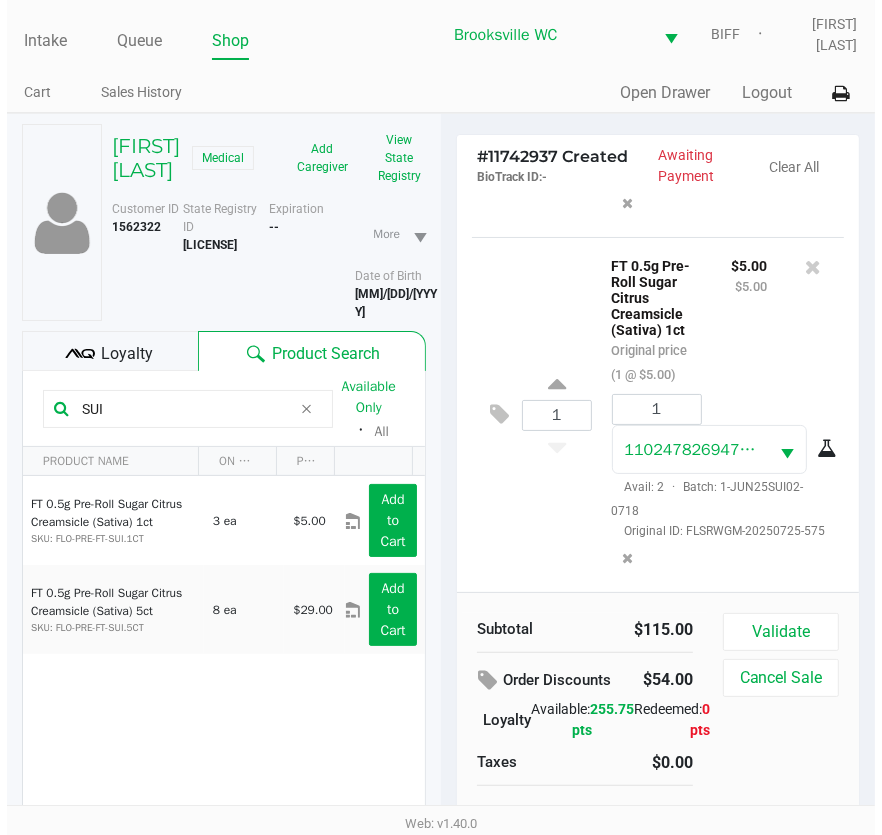 scroll, scrollTop: 1280, scrollLeft: 0, axis: vertical 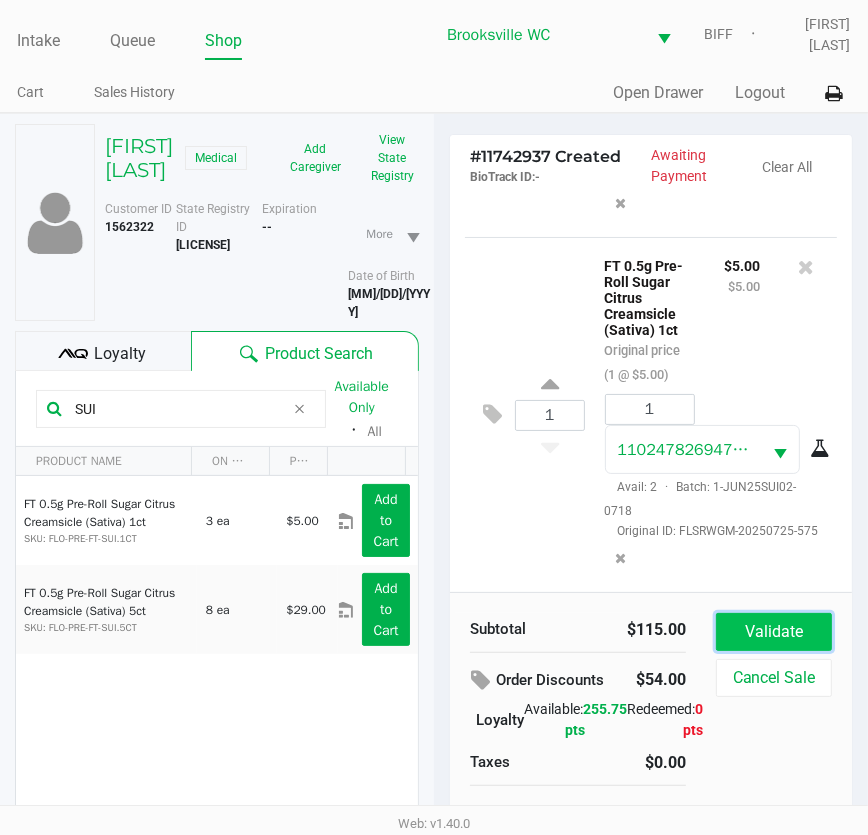 click on "Validate" 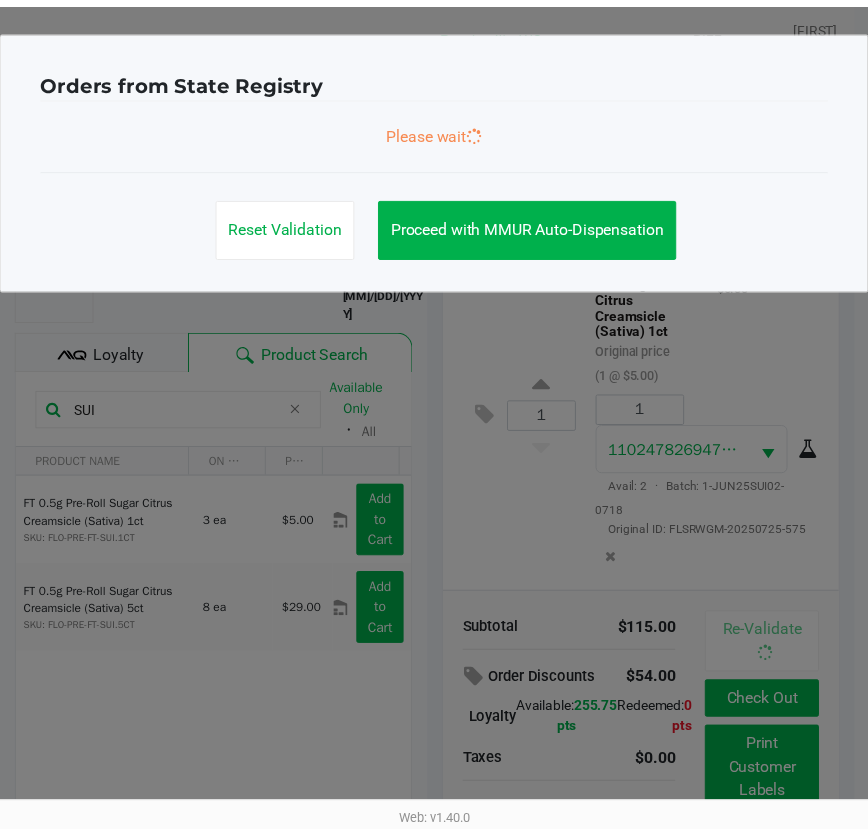 scroll, scrollTop: 1281, scrollLeft: 0, axis: vertical 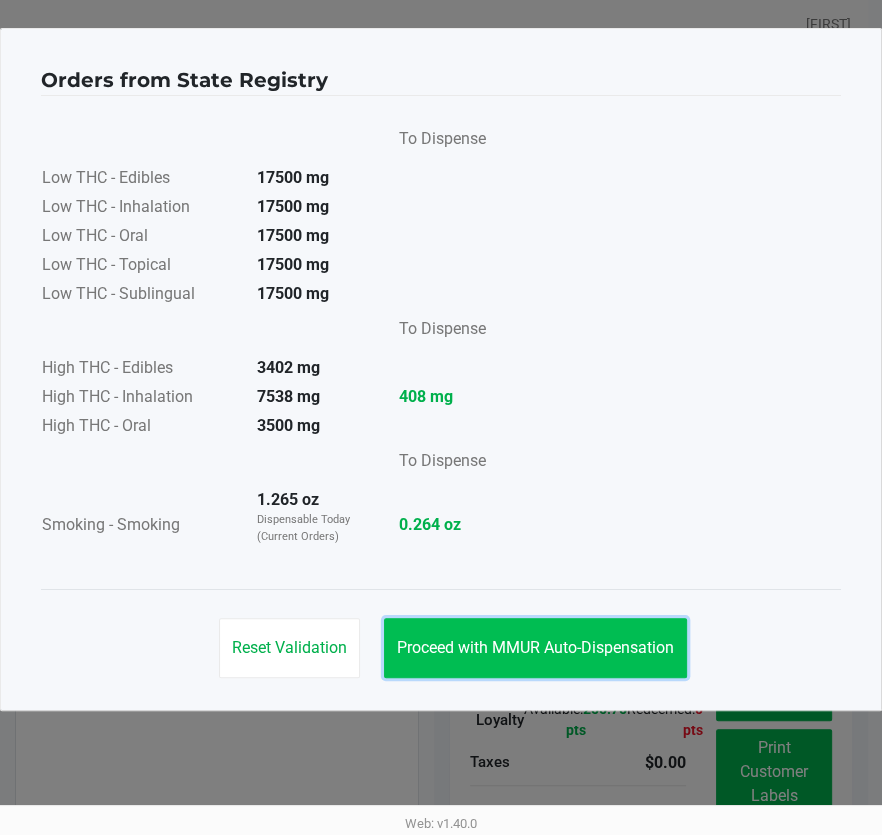click on "Proceed with MMUR Auto-Dispensation" 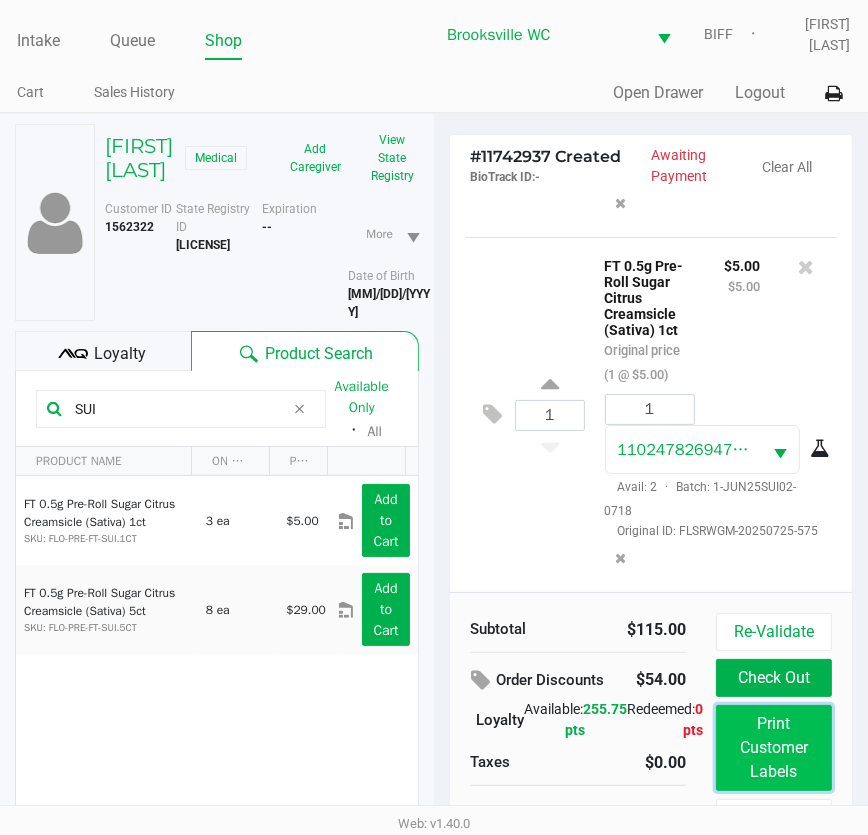 click on "Print Customer Labels" 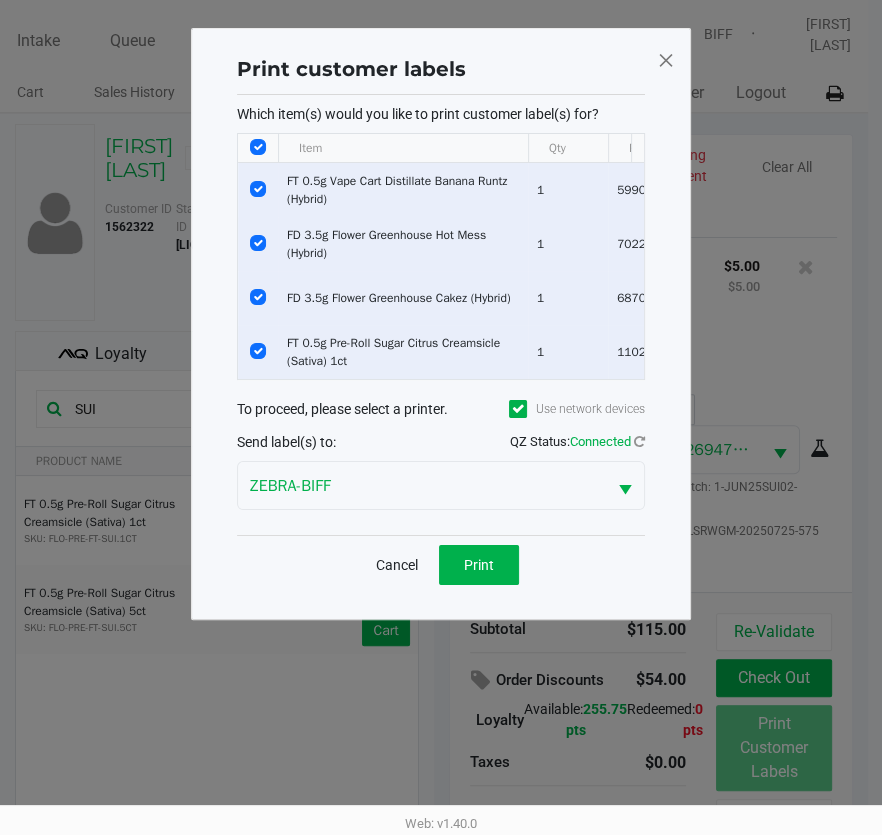 click 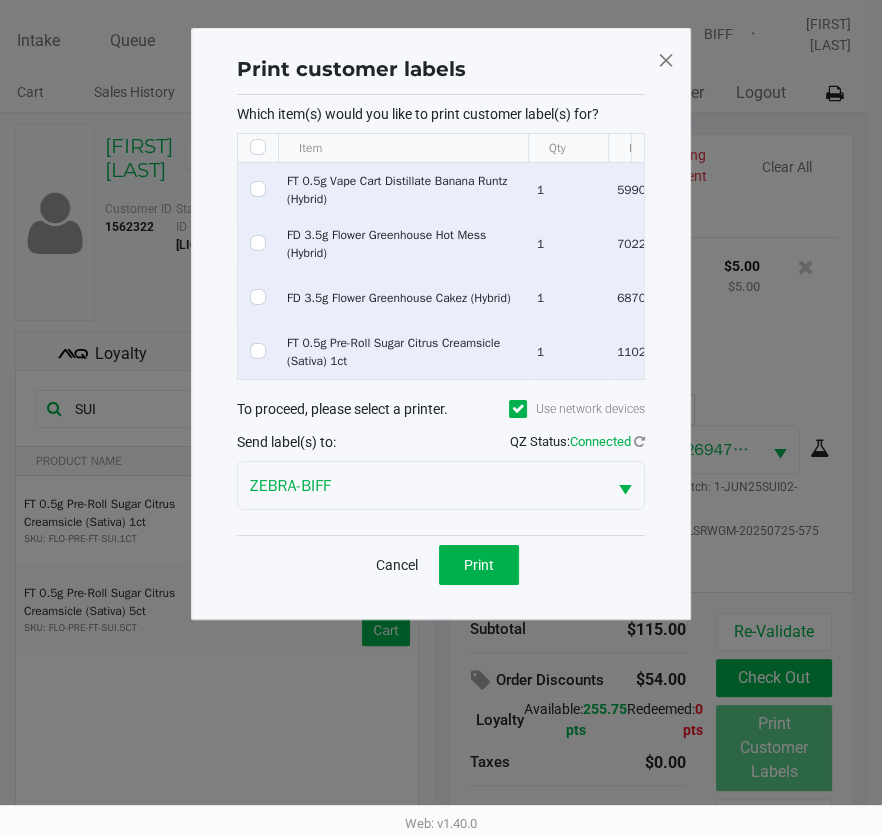 checkbox on "false" 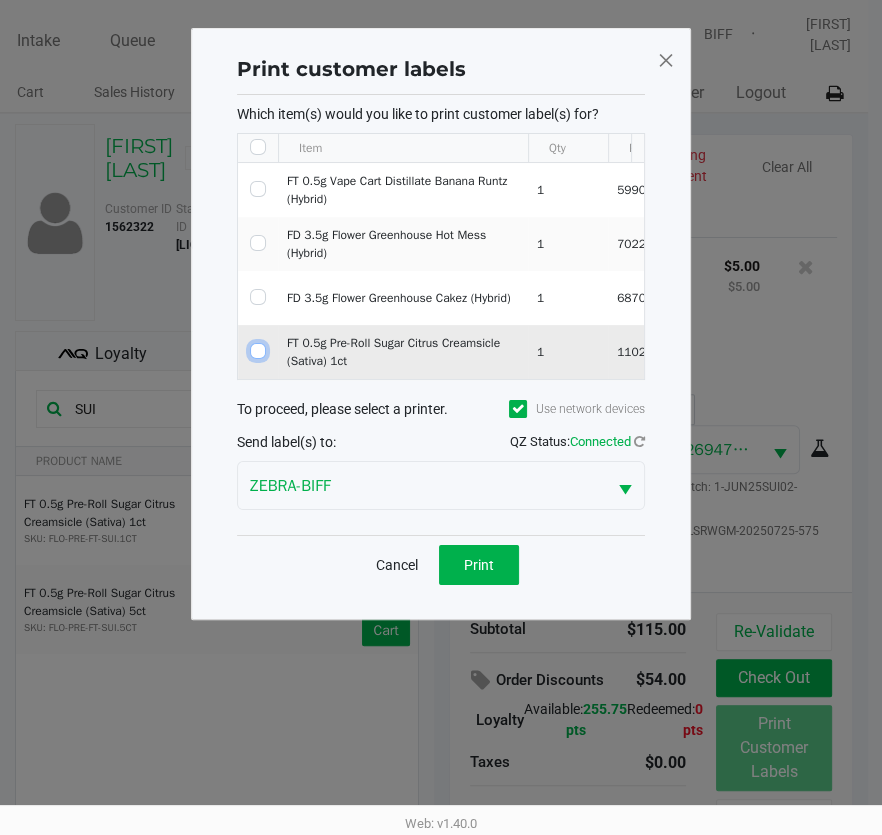click at bounding box center (258, 351) 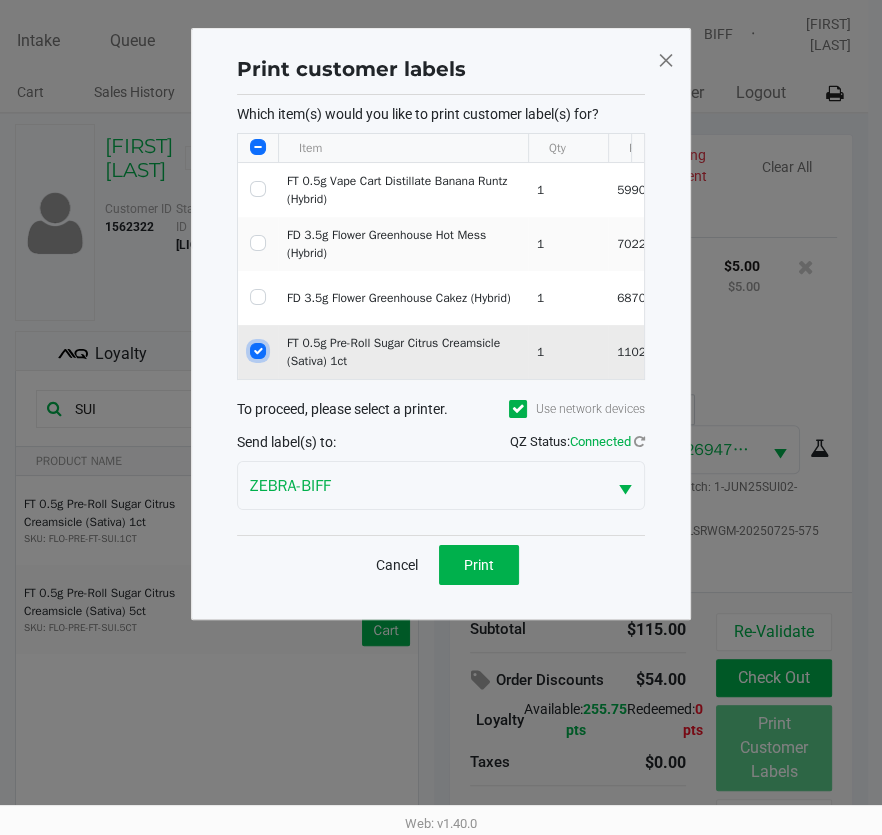 checkbox on "true" 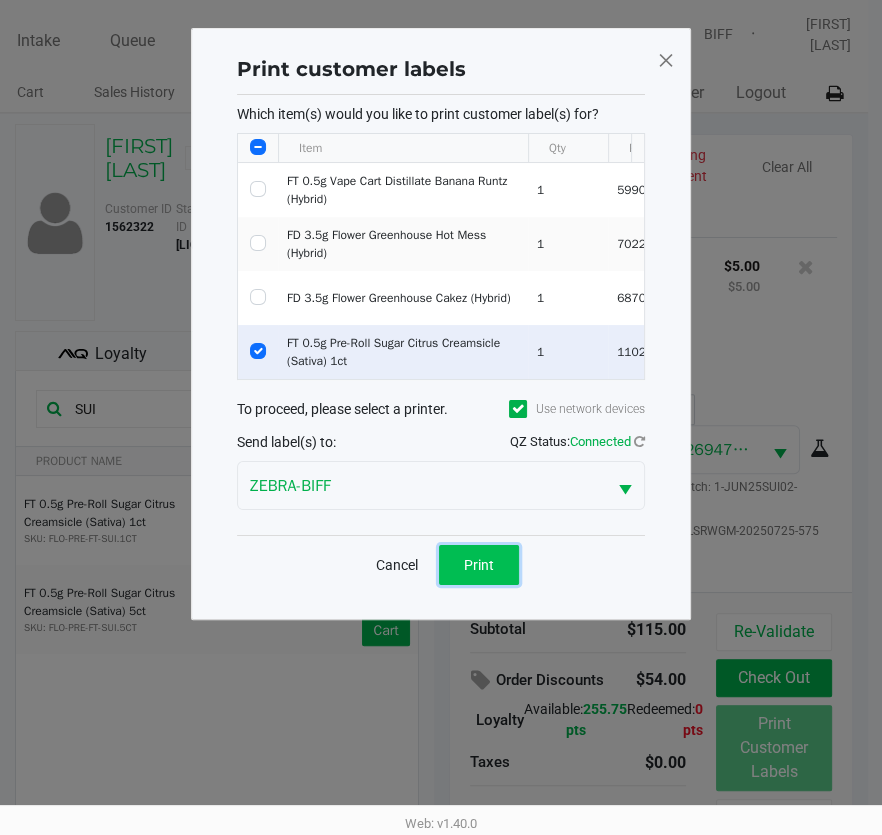 click on "Print" 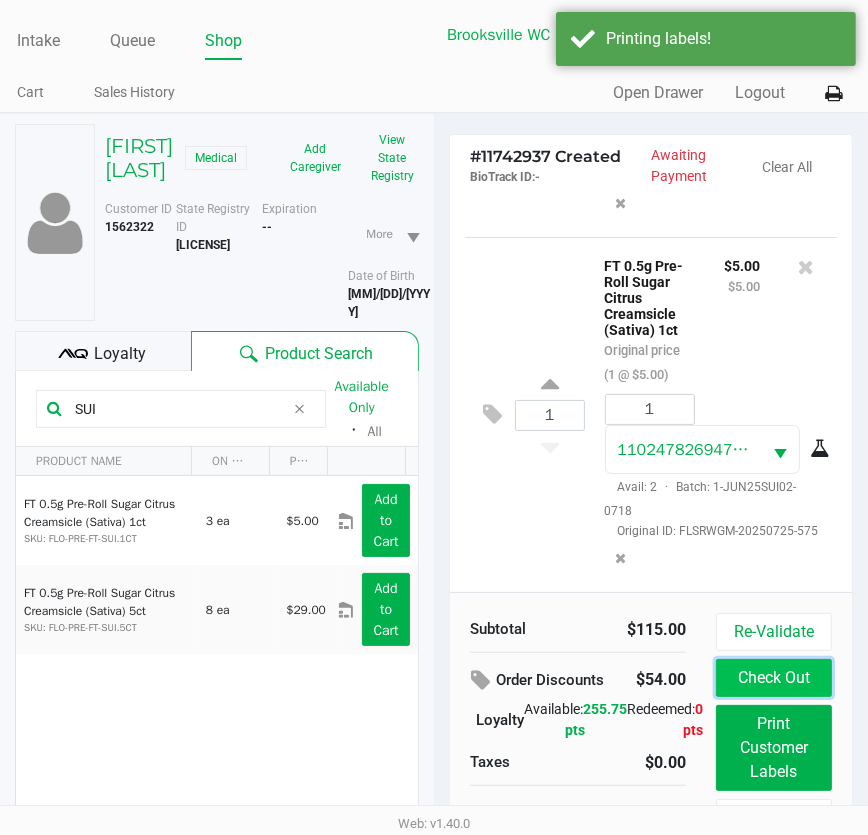 click on "Check Out" 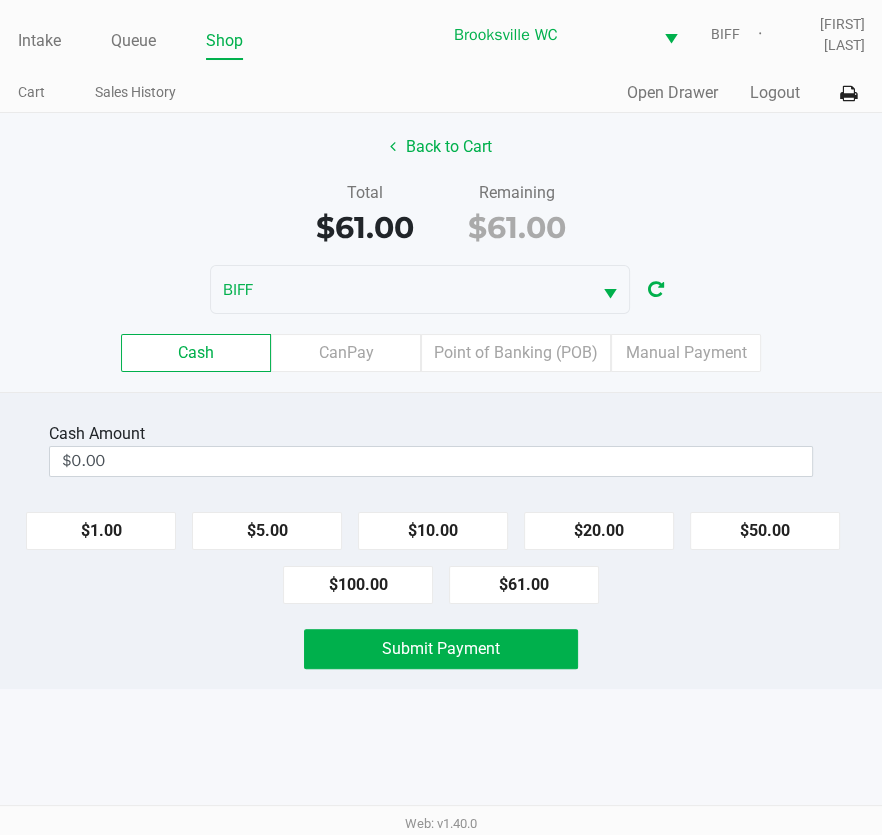 click on "Back to Cart   Total   $61.00   Remaining   $61.00   BIFF   Cash   CanPay   Point of Banking (POB)   Manual Payment" 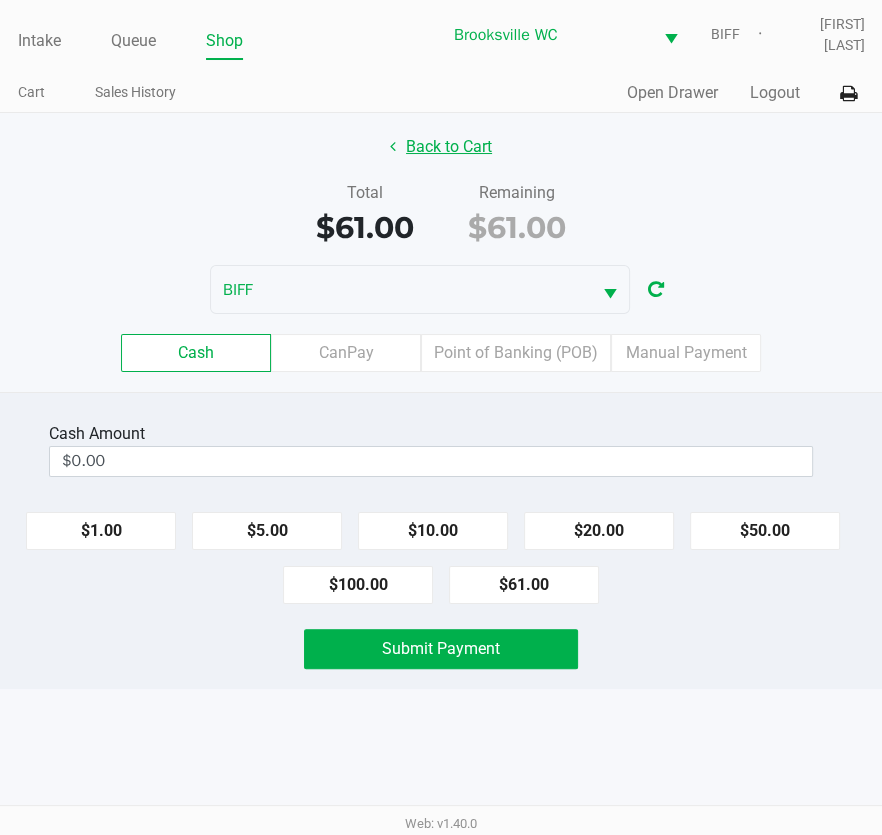 click on "Back to Cart" 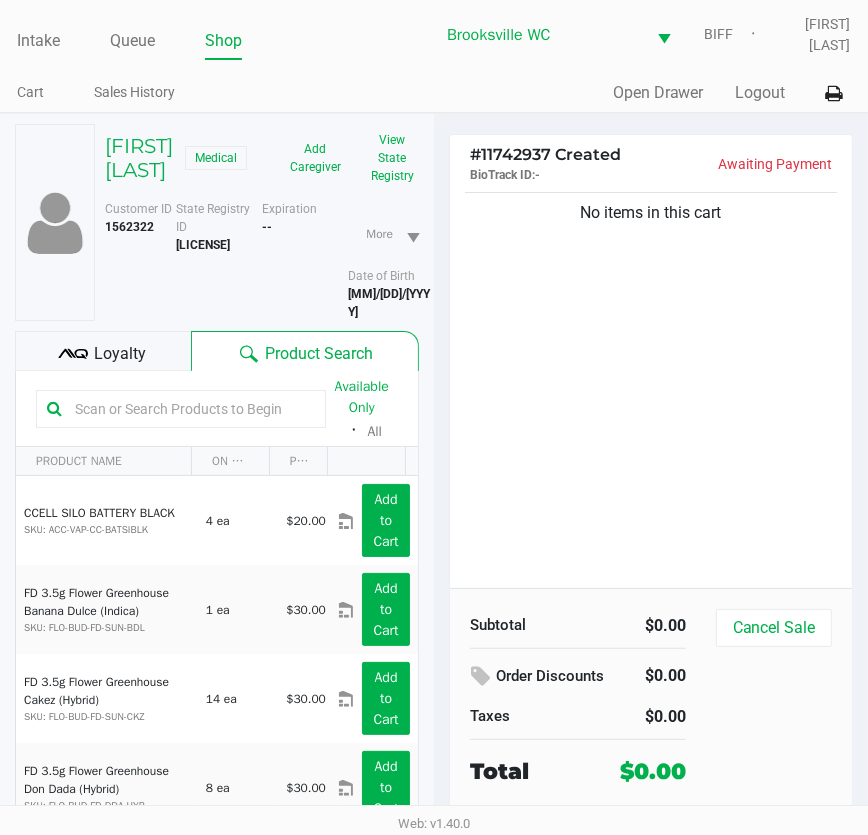 click on "Loyalty" 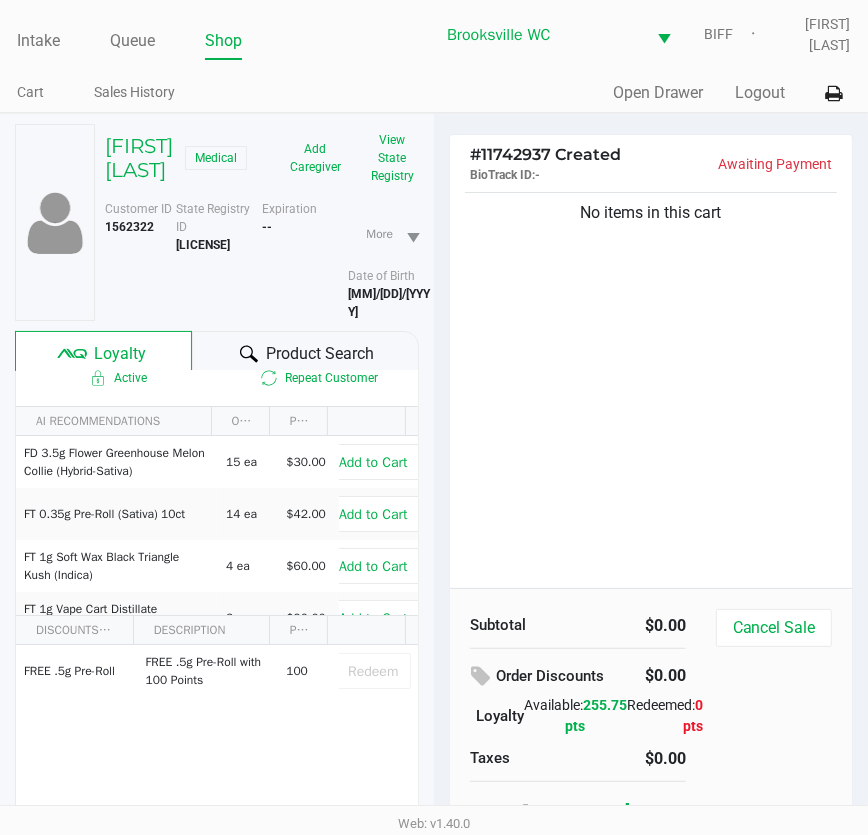 scroll, scrollTop: 28, scrollLeft: 0, axis: vertical 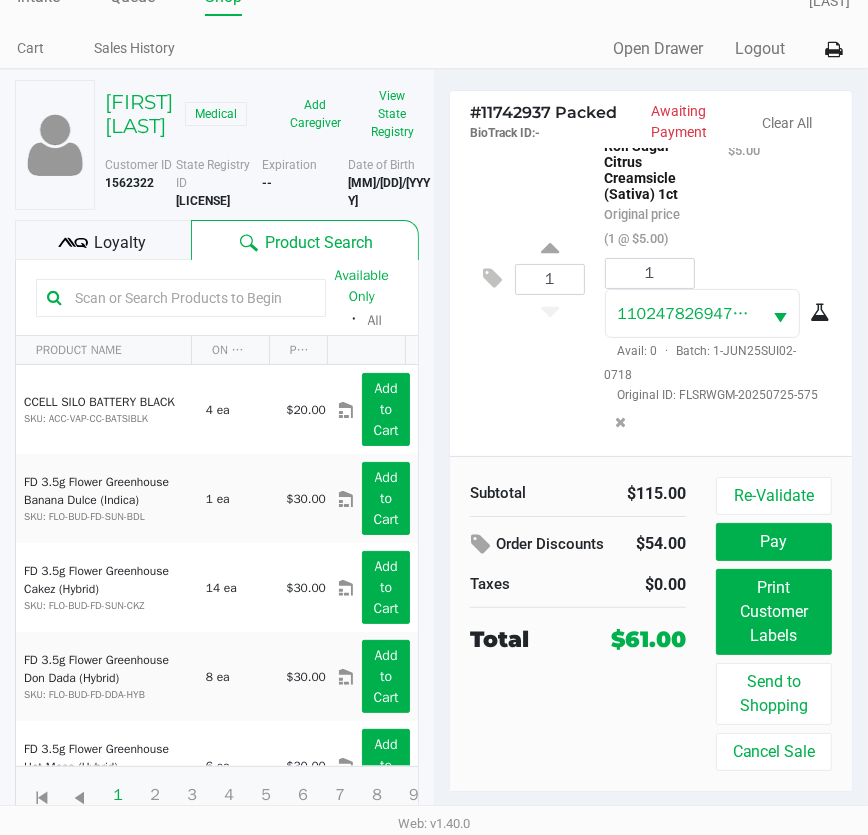click on "Loyalty" 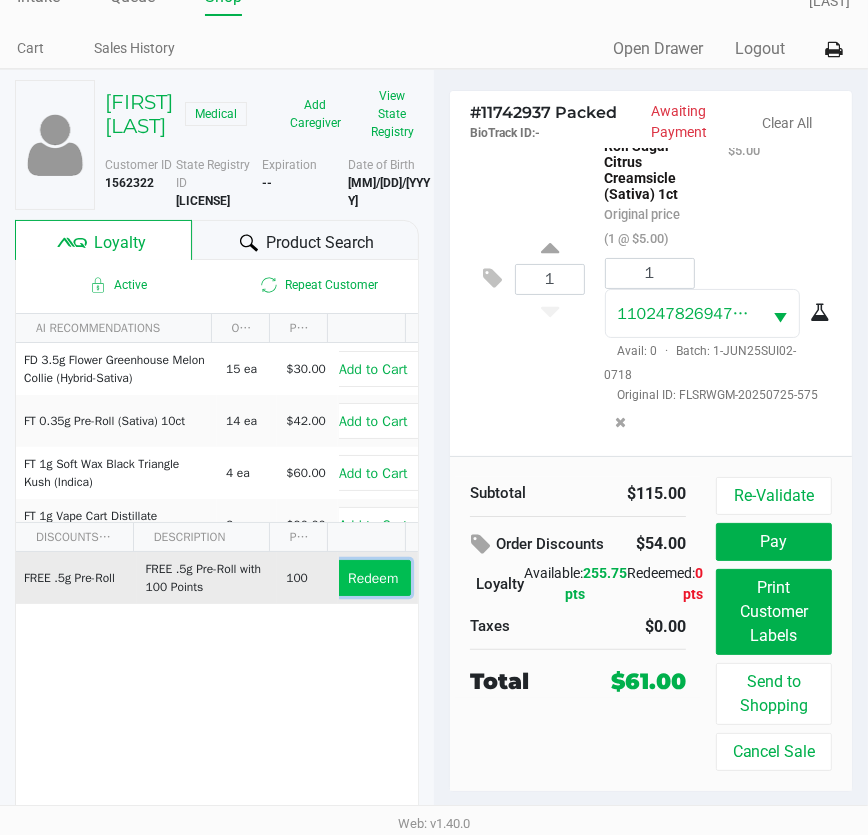 click on "Redeem" 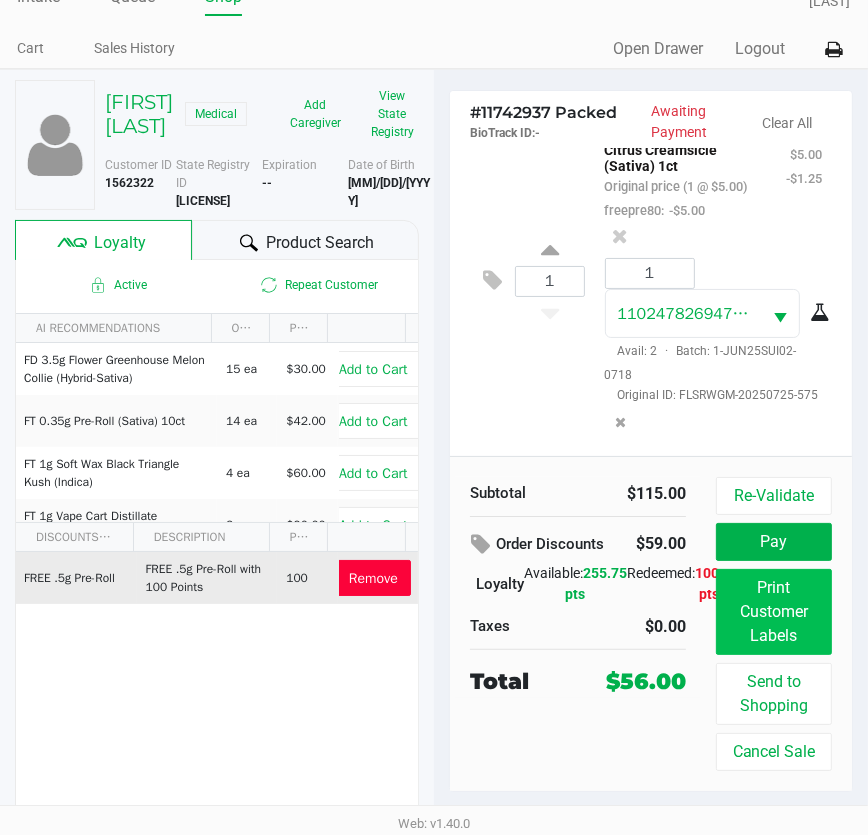 scroll, scrollTop: 1517, scrollLeft: 0, axis: vertical 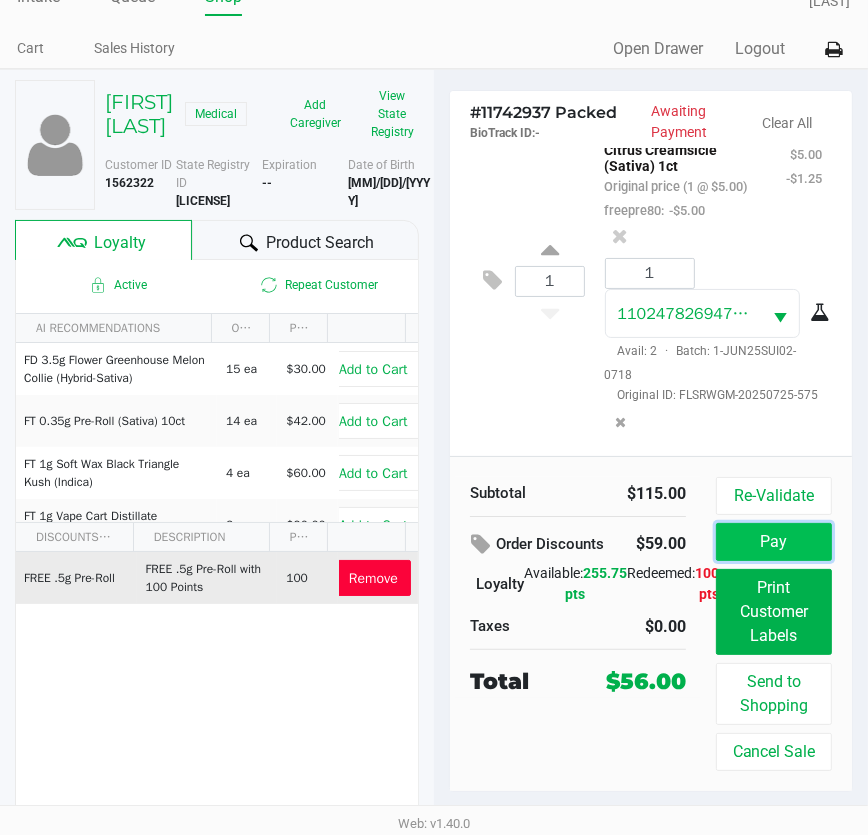 click on "Pay" 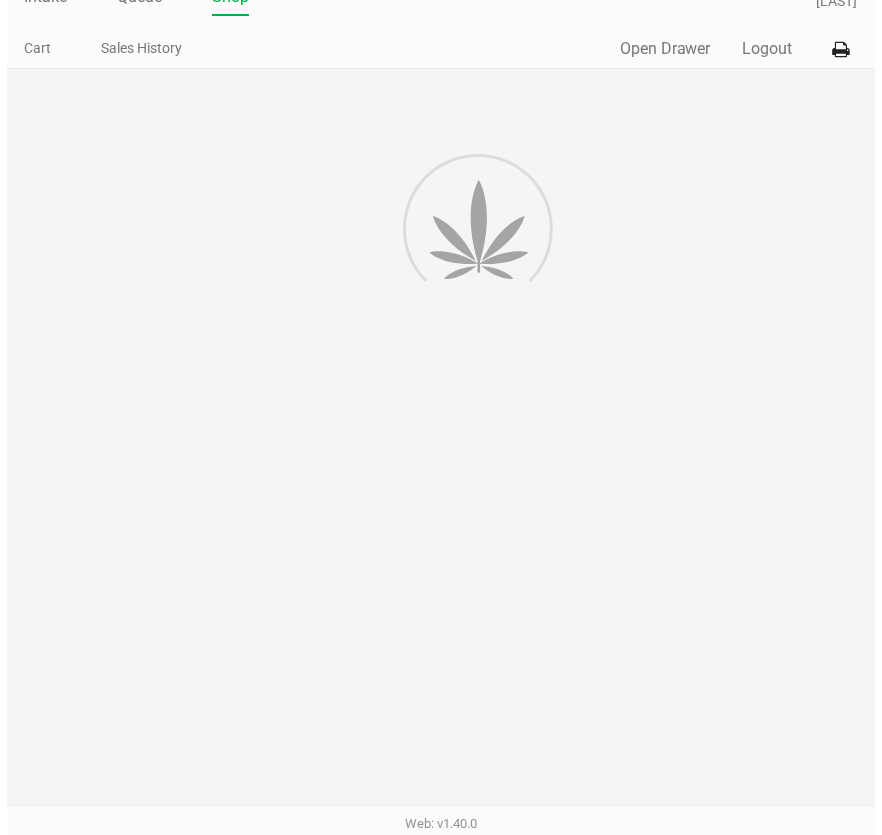 scroll, scrollTop: 0, scrollLeft: 0, axis: both 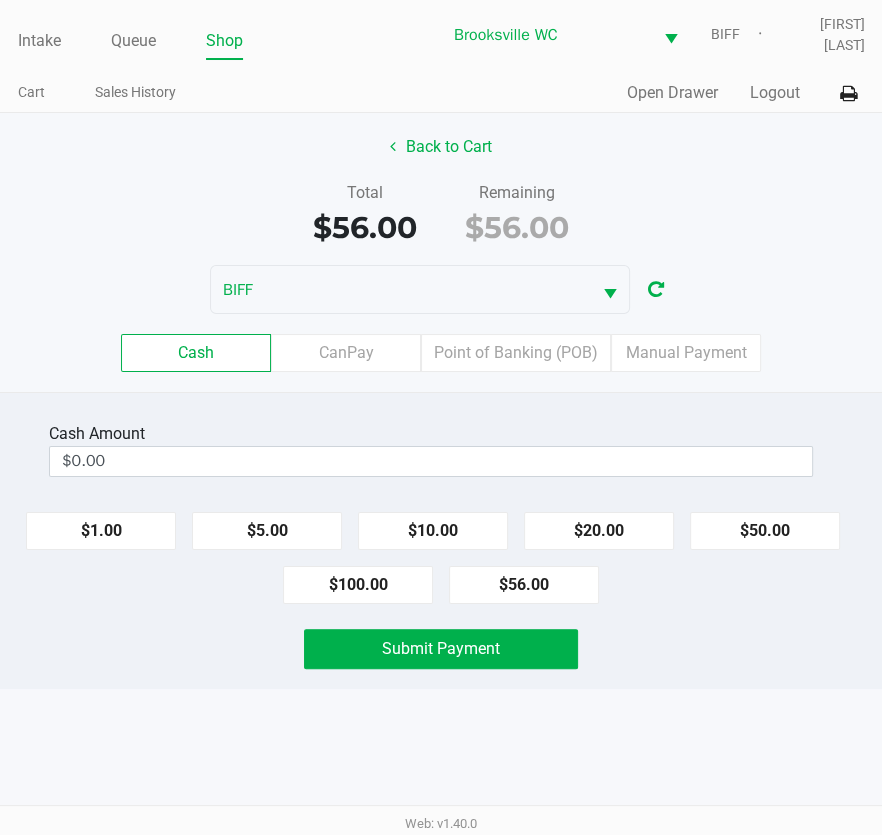 click on "Cash   CanPay   Point of Banking (POB)   Manual Payment" 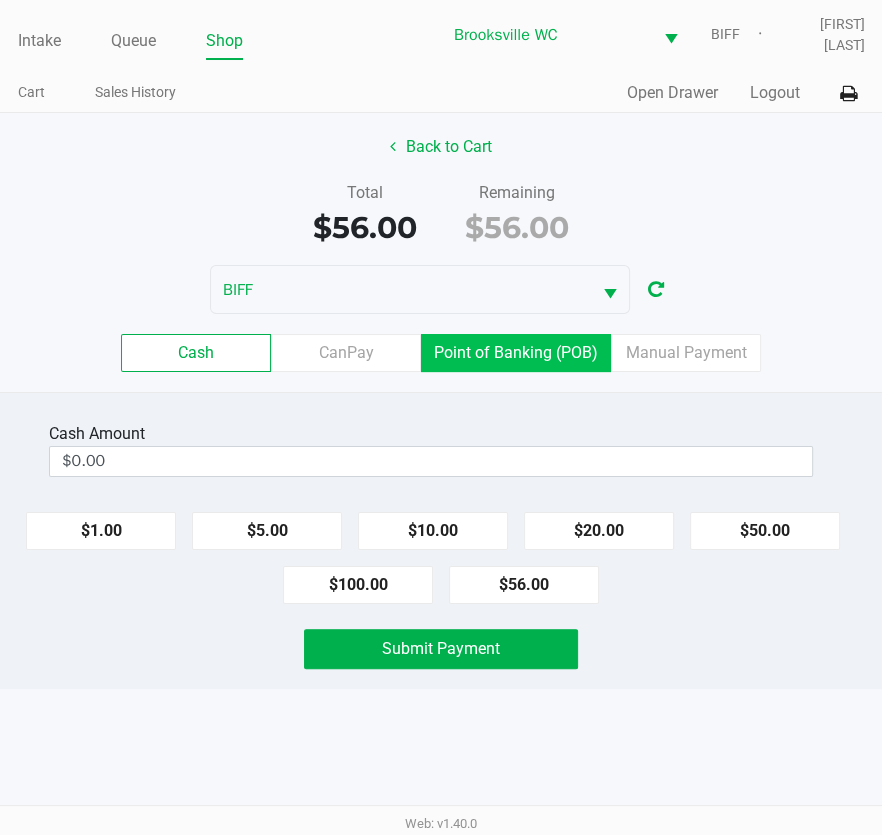 drag, startPoint x: 547, startPoint y: 347, endPoint x: 600, endPoint y: 384, distance: 64.63745 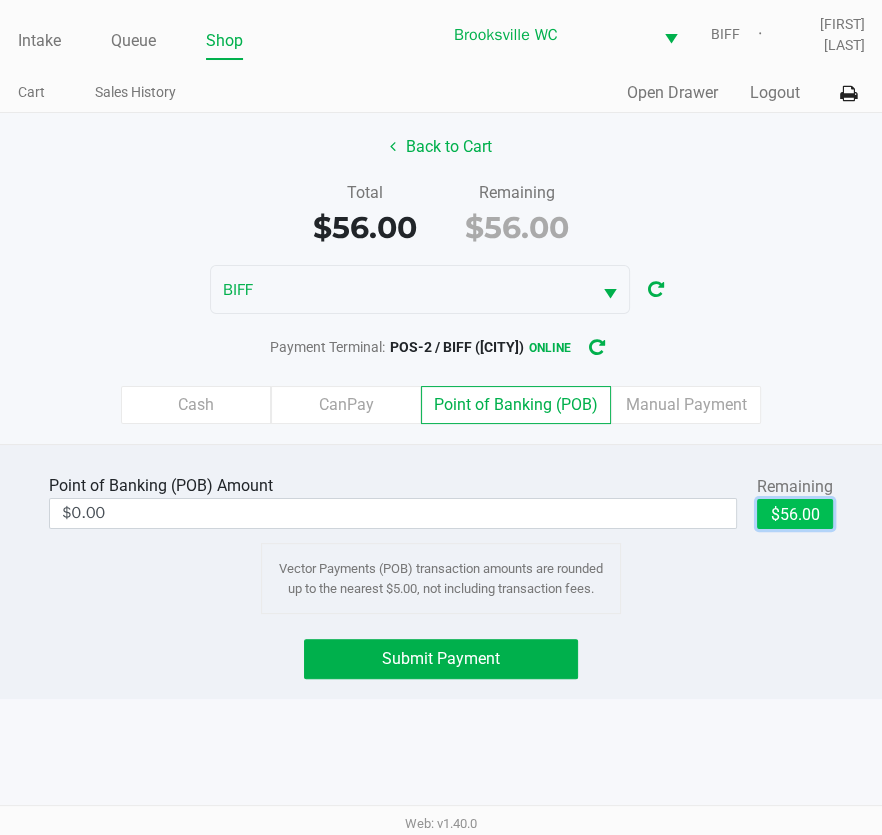 drag, startPoint x: 790, startPoint y: 513, endPoint x: 570, endPoint y: 614, distance: 242.07643 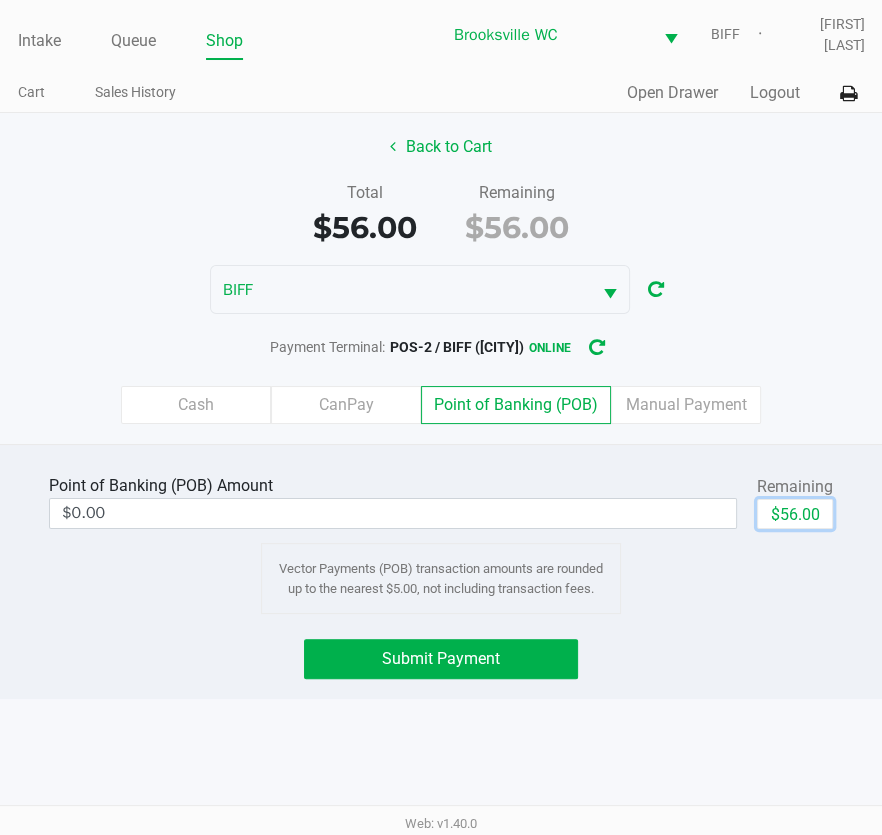 type on "$56.00" 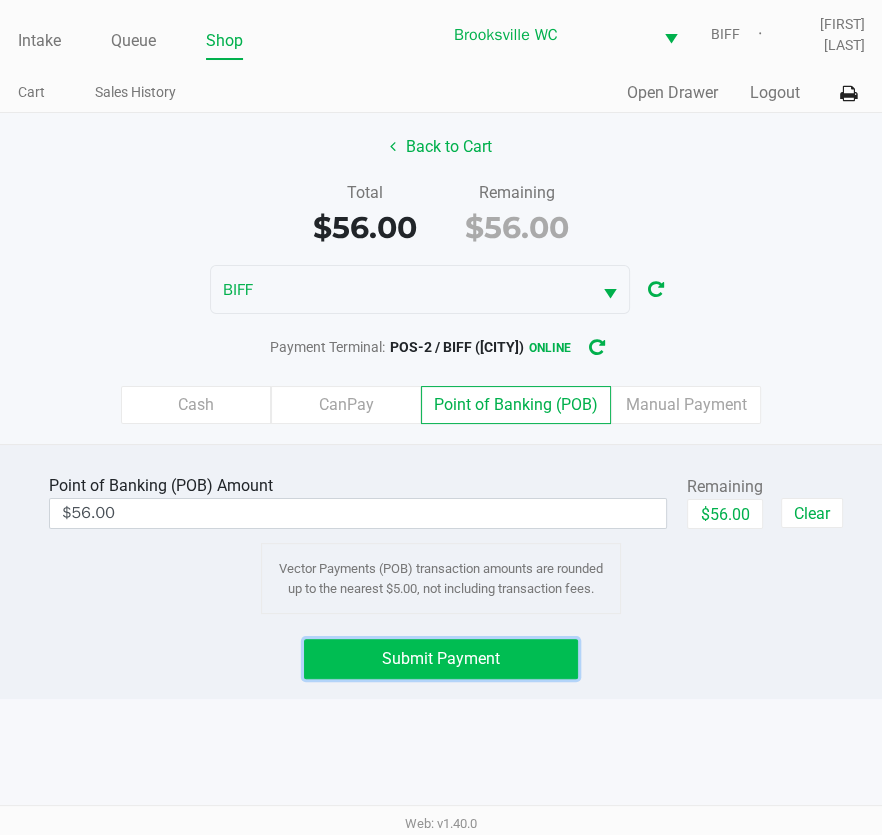 click on "Submit Payment" 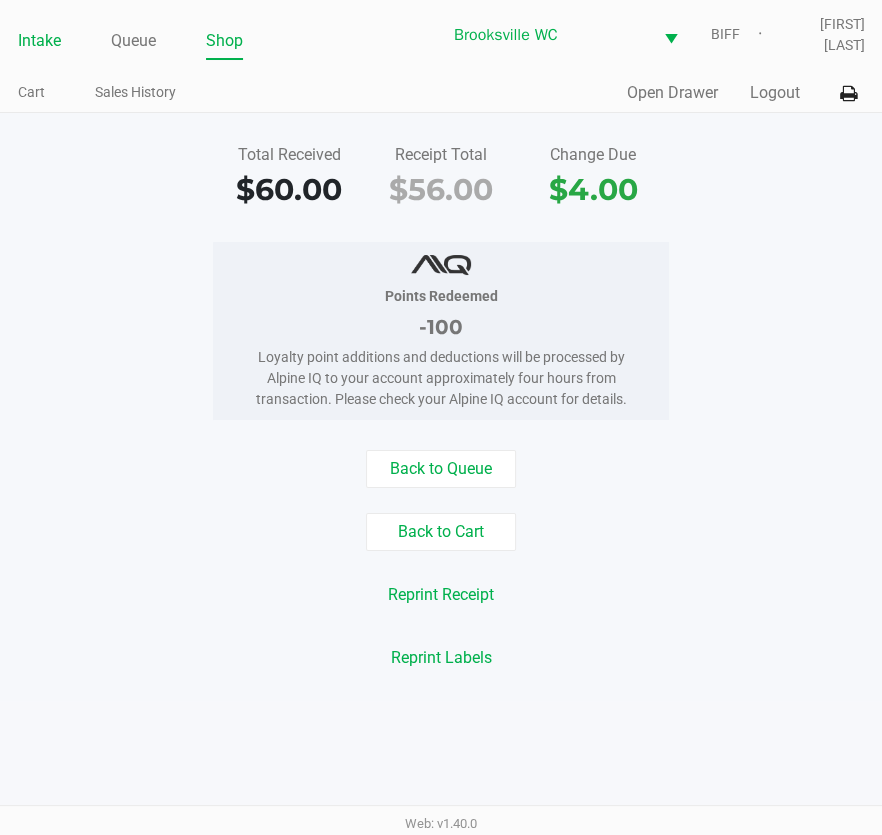 click on "Intake" 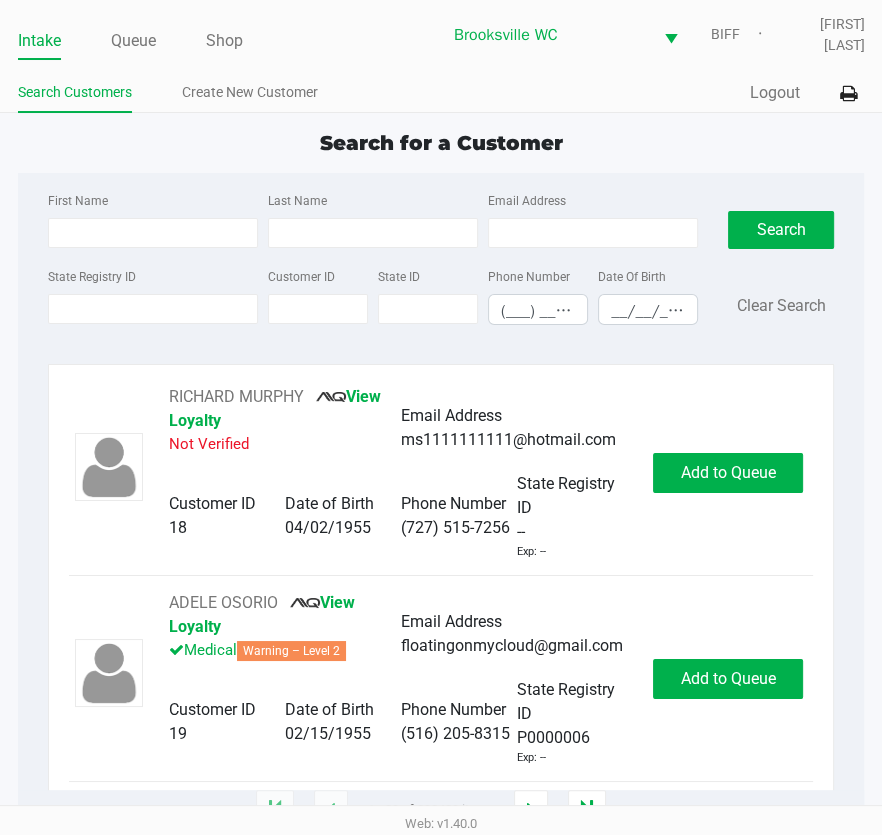 click on "Search for a Customer First Name Last Name Email Address State Registry ID Customer ID State ID Phone Number (___) ___-____ Date Of Birth __/__/____  Search   Clear Search   RICHARD MURPHY       View Loyalty   Not Verified   Email Address   ms1111111111@hotmail.com   Customer ID   18   Date of Birth   04/02/1955   Phone Number   (727) 515-7256   State Registry ID   --   Exp: --   Add to Queue   ADELE OSORIO       View Loyalty   Medical   Warning – Level 2   Email Address   floatingonmycloud@gmail.com   Customer ID   19   Date of Birth   02/15/1955   Phone Number   (516) 205-8315   State Registry ID   P0000006   Exp: --   Add to Queue   CHARLOTTE LEE       View Loyalty   Medical   Email Address   cblee0915@gmail.com   Customer ID   21   Date of Birth   09/15/1961   Phone Number   (609) 792-5321   State Registry ID   P0000014   Exp: --   Add to Queue   CRAWFORD KER       Loyalty Signup   Medical   Email Address   --   Customer ID   23   Date of Birth   07/27/2006   Phone Number   (727) 409-2778" 